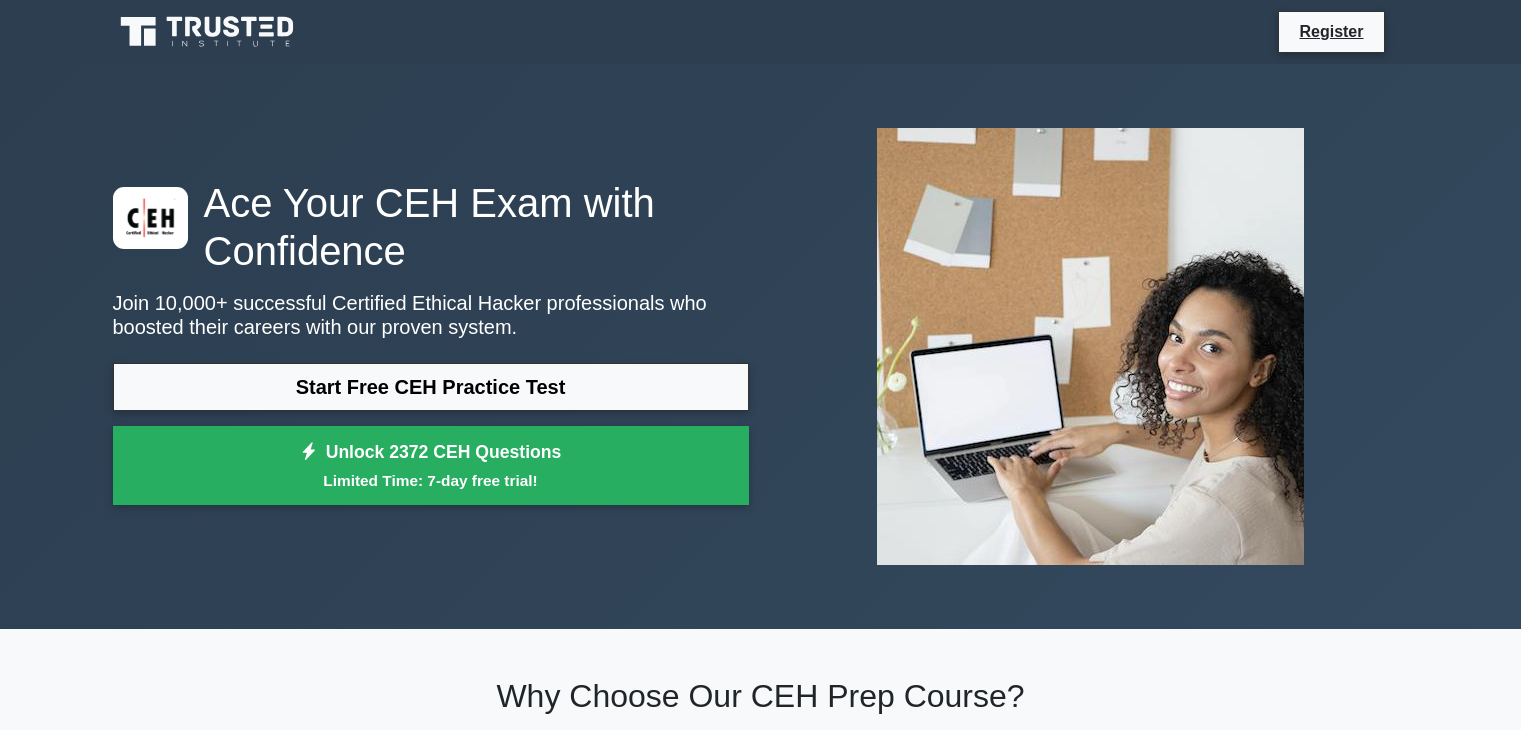 scroll, scrollTop: 0, scrollLeft: 0, axis: both 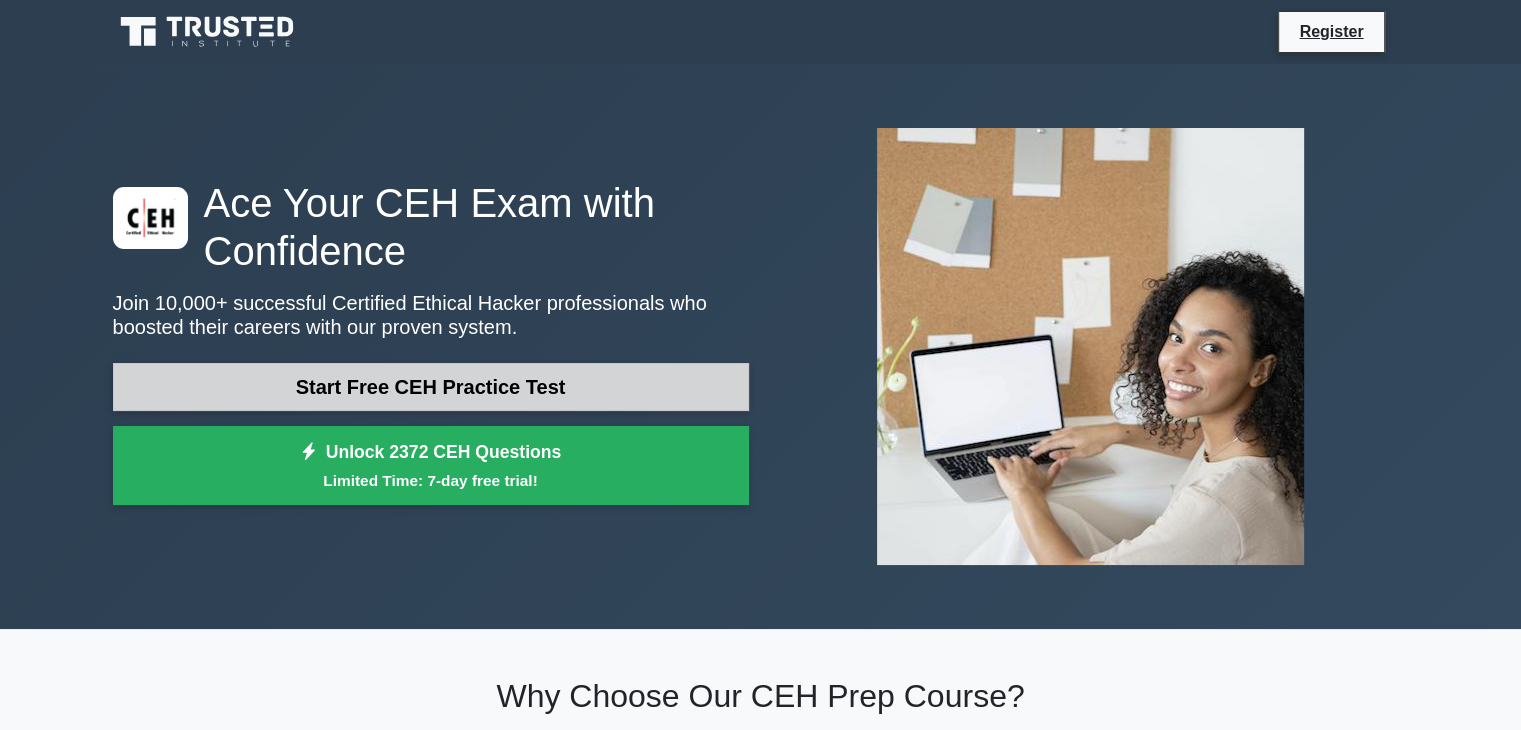 click on "Start Free CEH Practice Test" at bounding box center [431, 387] 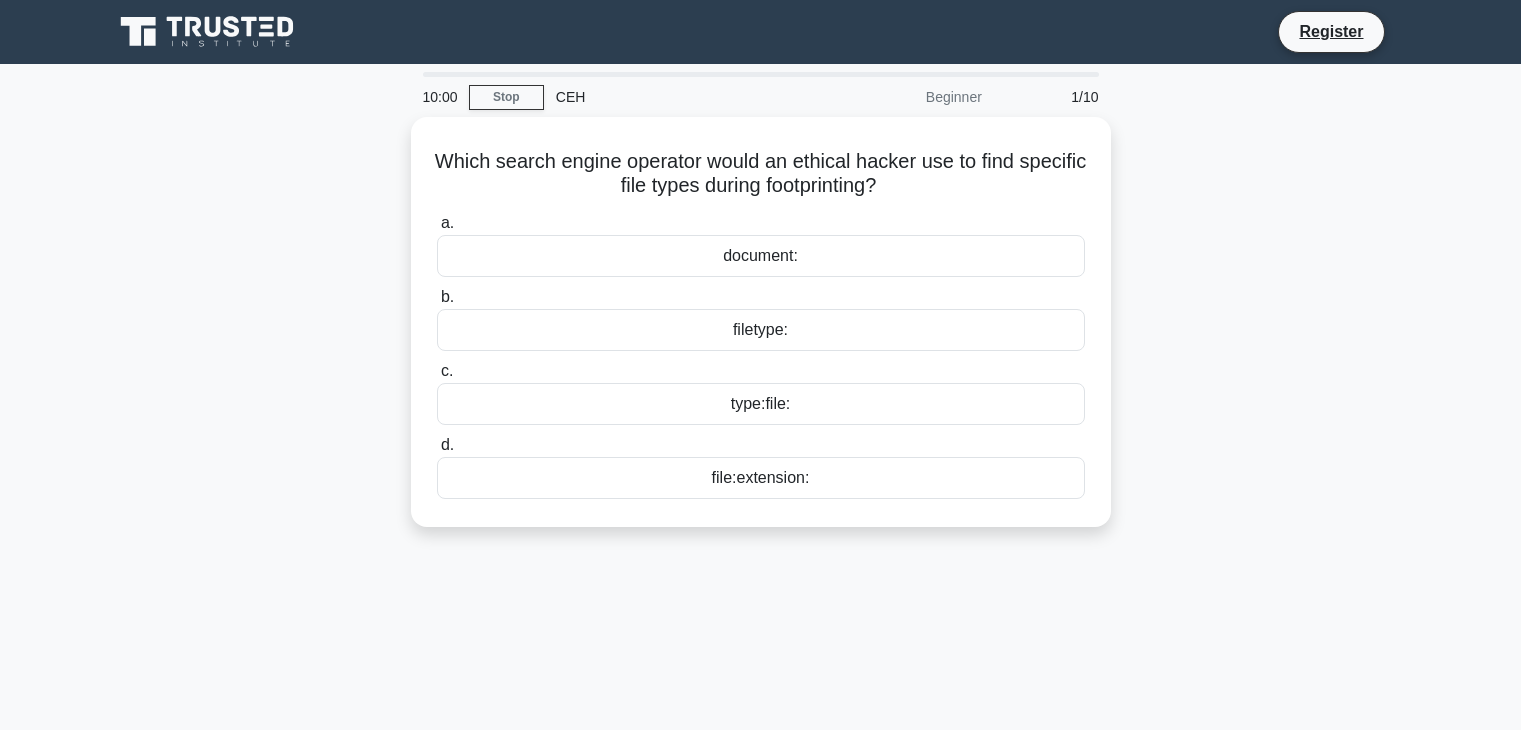 scroll, scrollTop: 0, scrollLeft: 0, axis: both 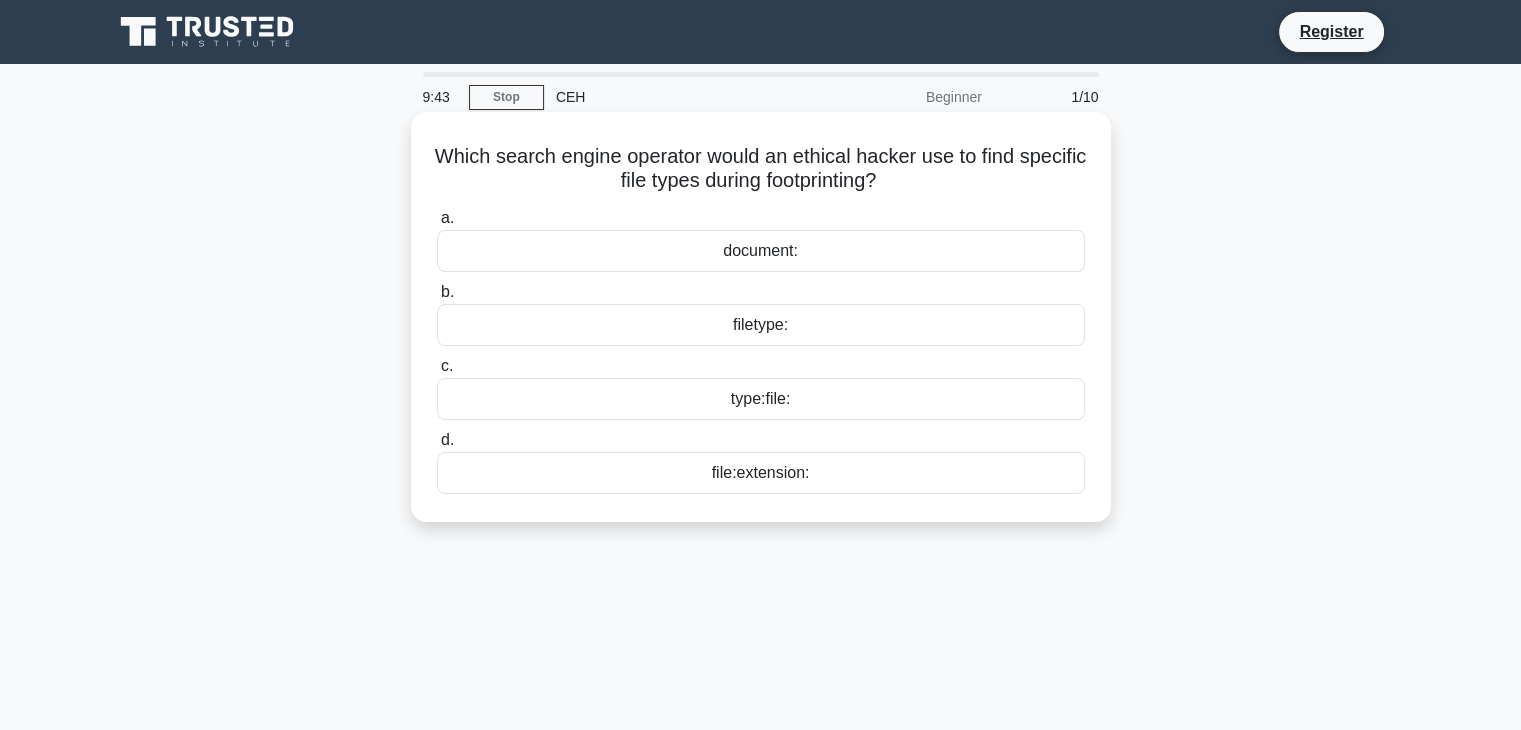 click on "type:file:" at bounding box center [761, 399] 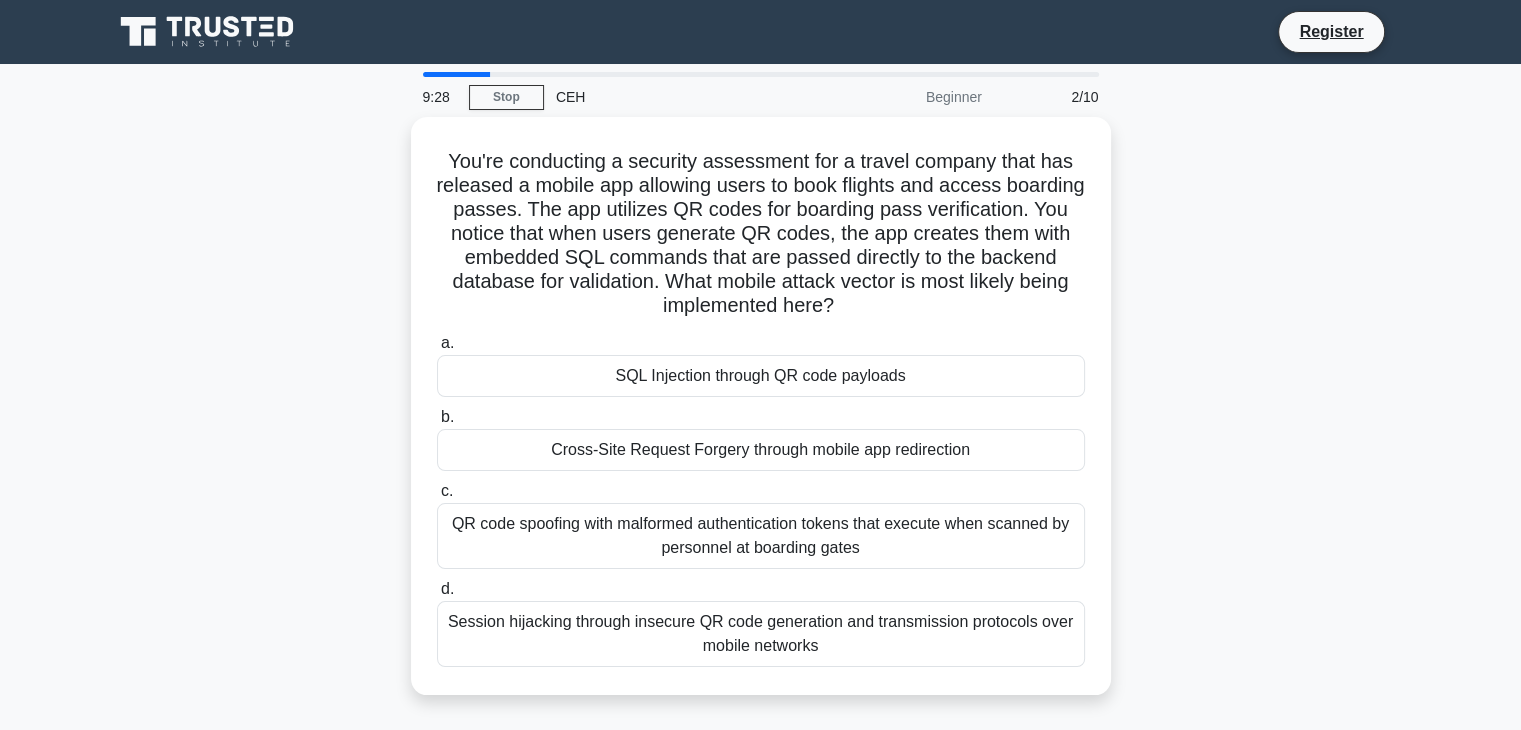drag, startPoint x: 1509, startPoint y: 380, endPoint x: 1484, endPoint y: 376, distance: 25.317978 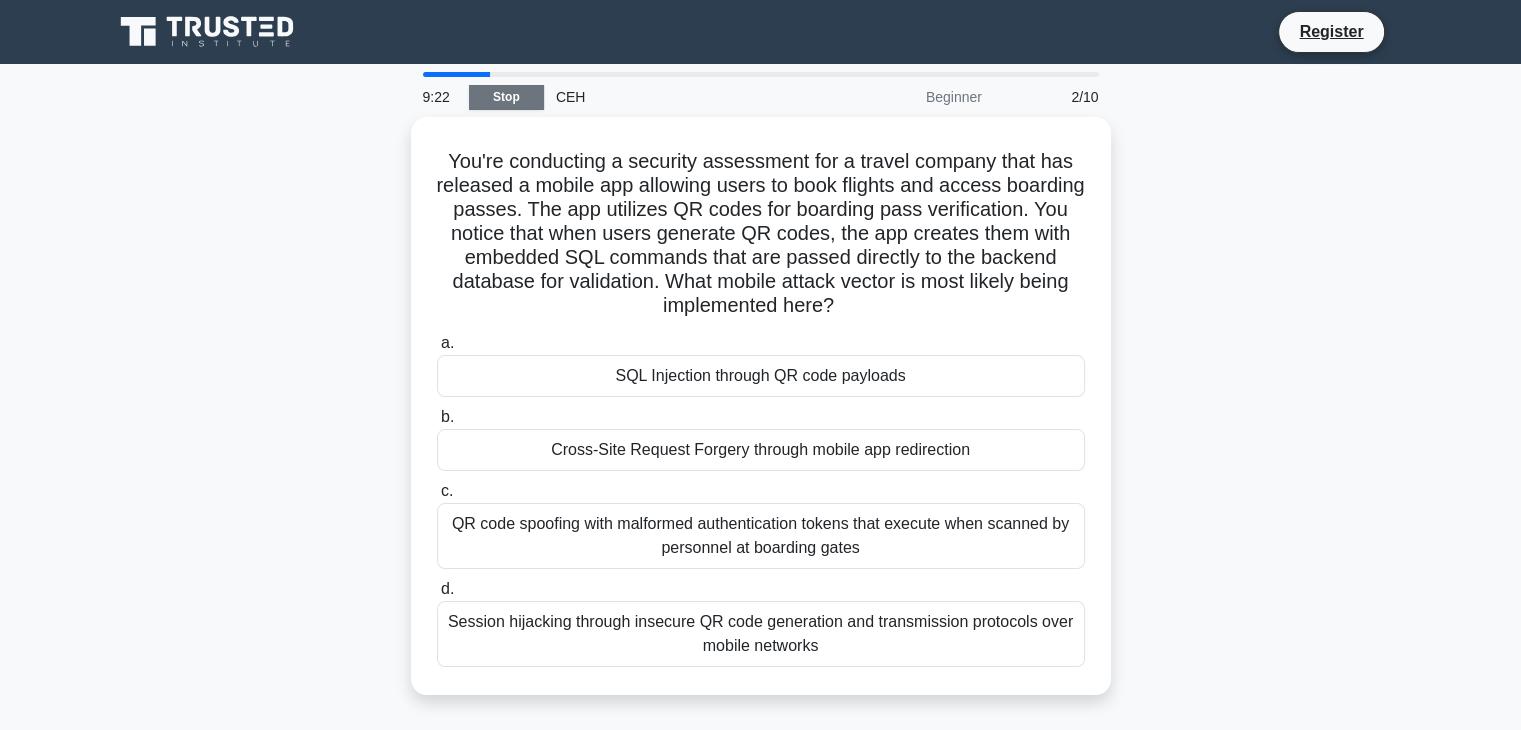 click on "Stop" at bounding box center (506, 97) 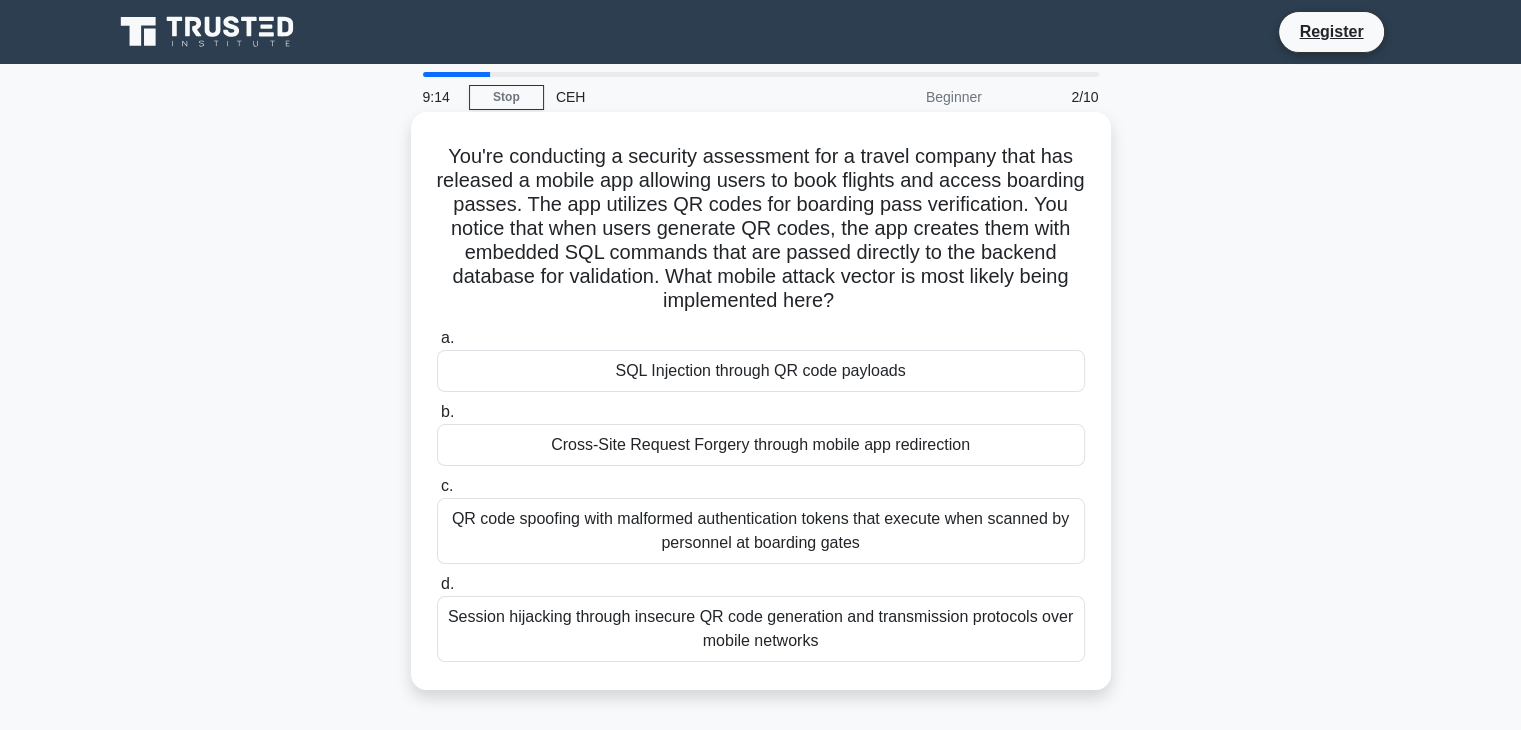 click on "SQL Injection through QR code payloads" at bounding box center (761, 371) 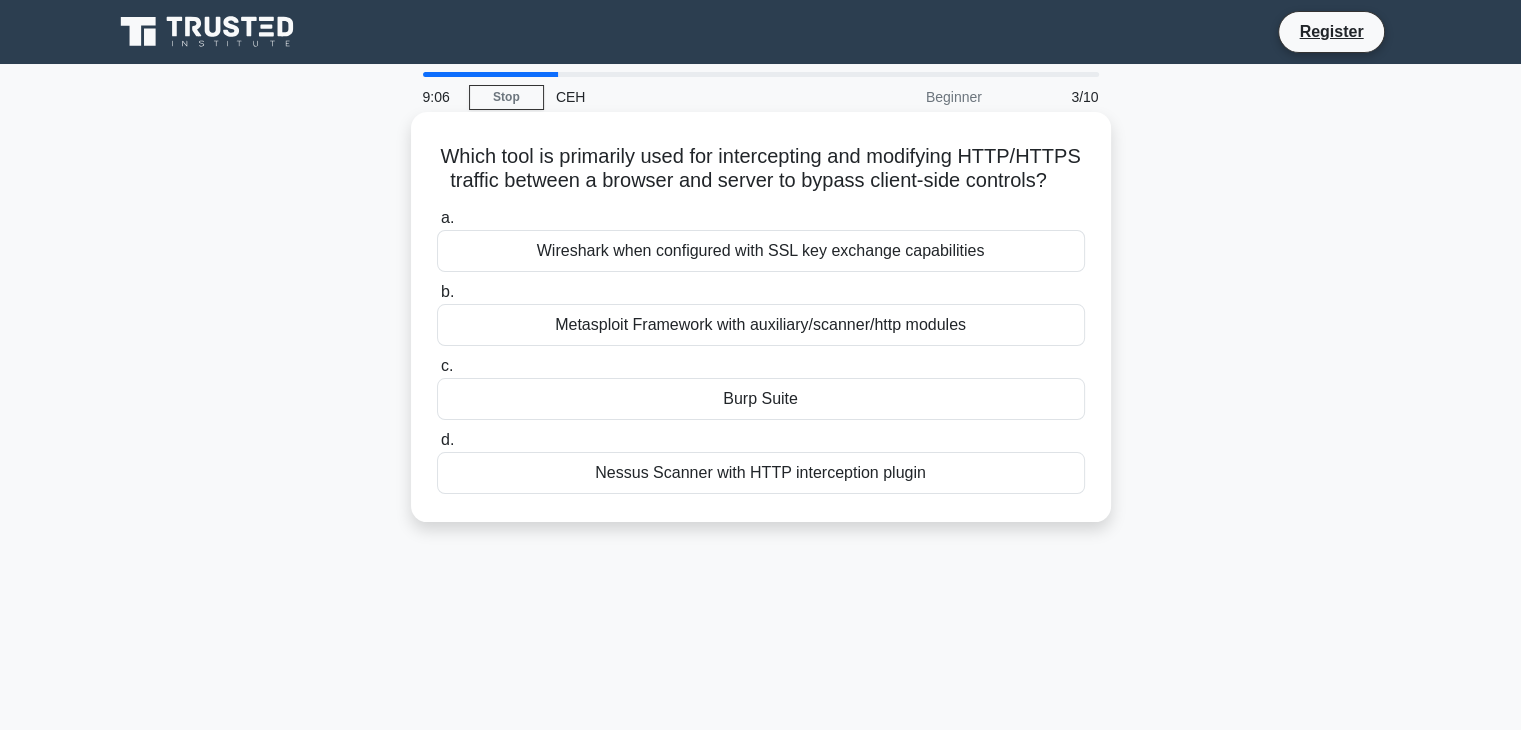 click on "Burp Suite" at bounding box center (761, 399) 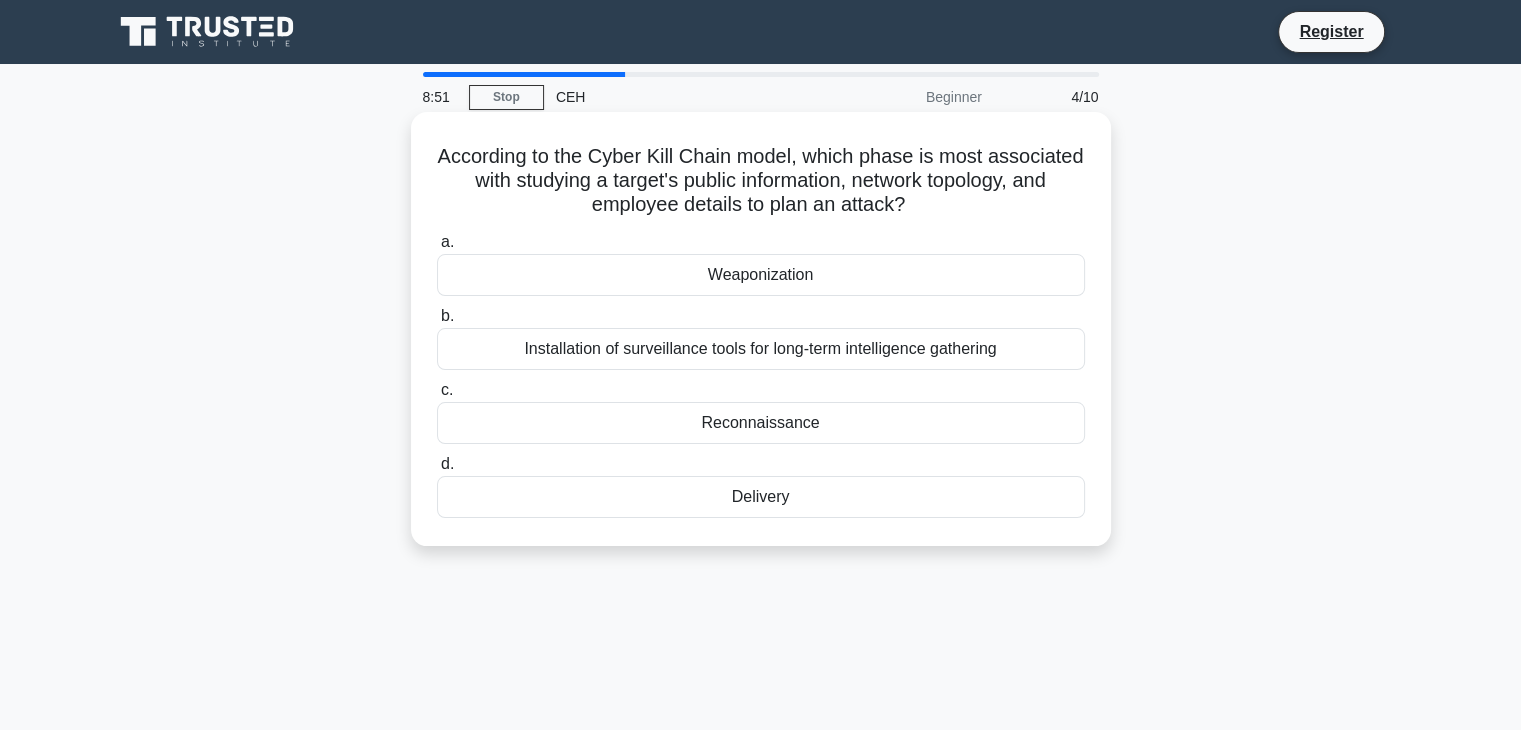click on "Reconnaissance" at bounding box center [761, 423] 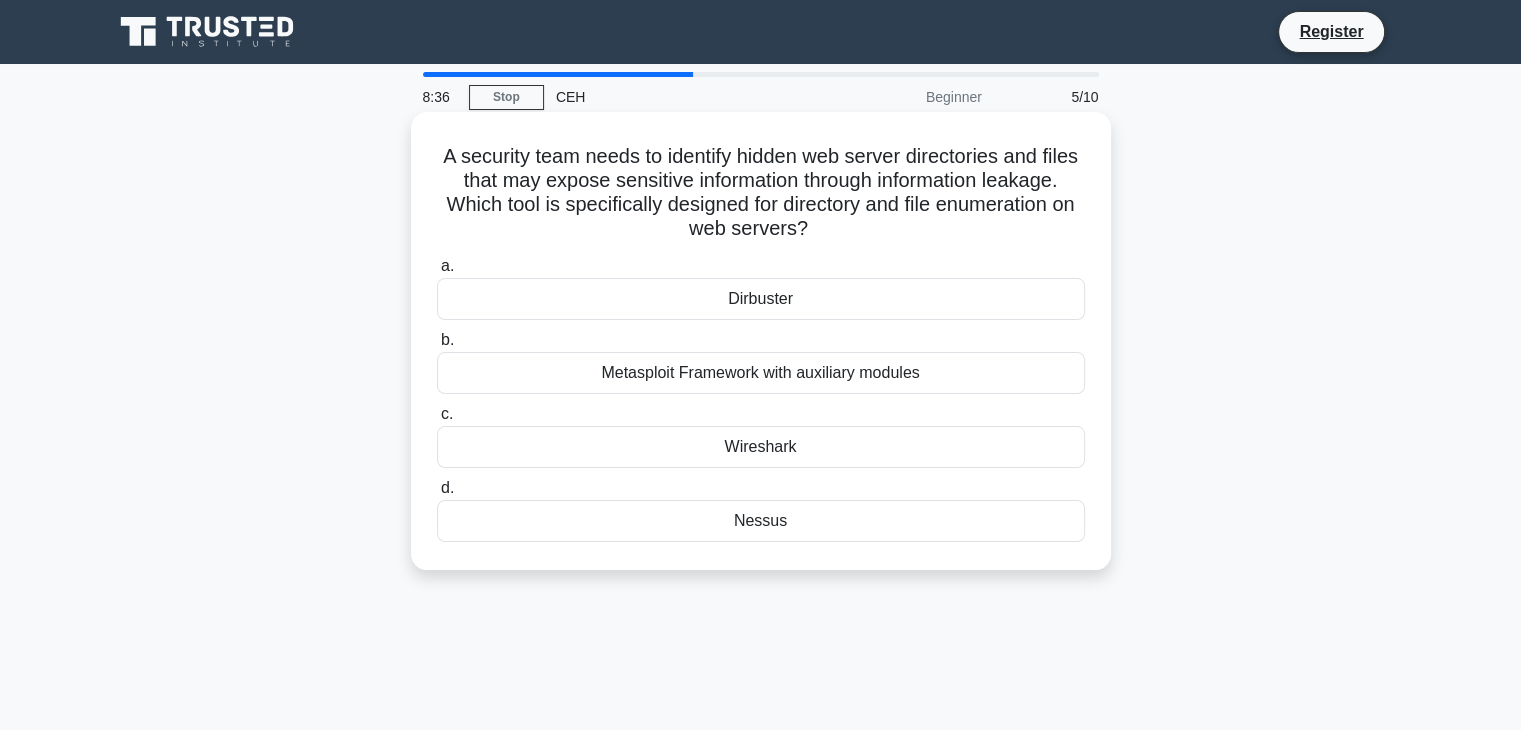 click on "Nessus" at bounding box center (761, 521) 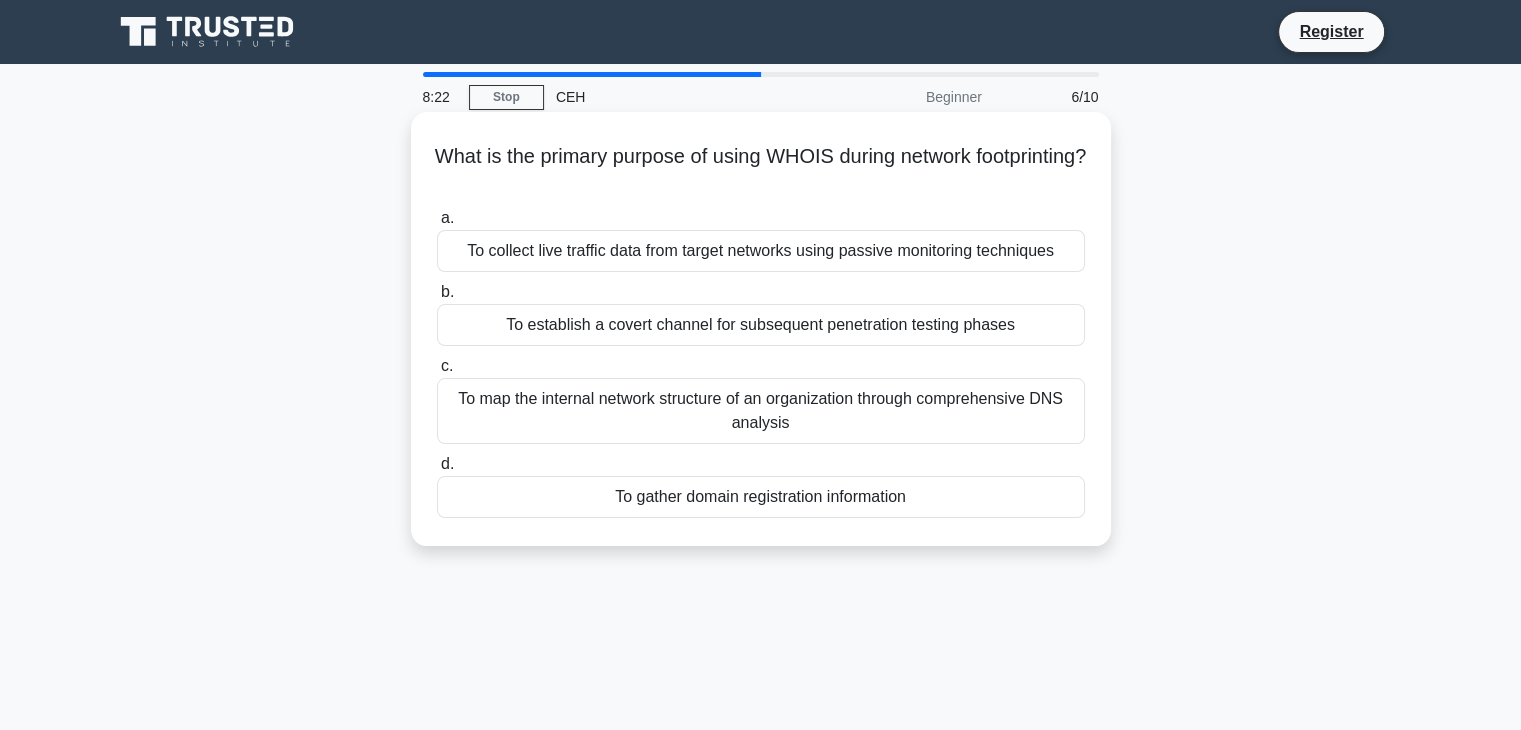 click on "To gather domain registration information" at bounding box center [761, 497] 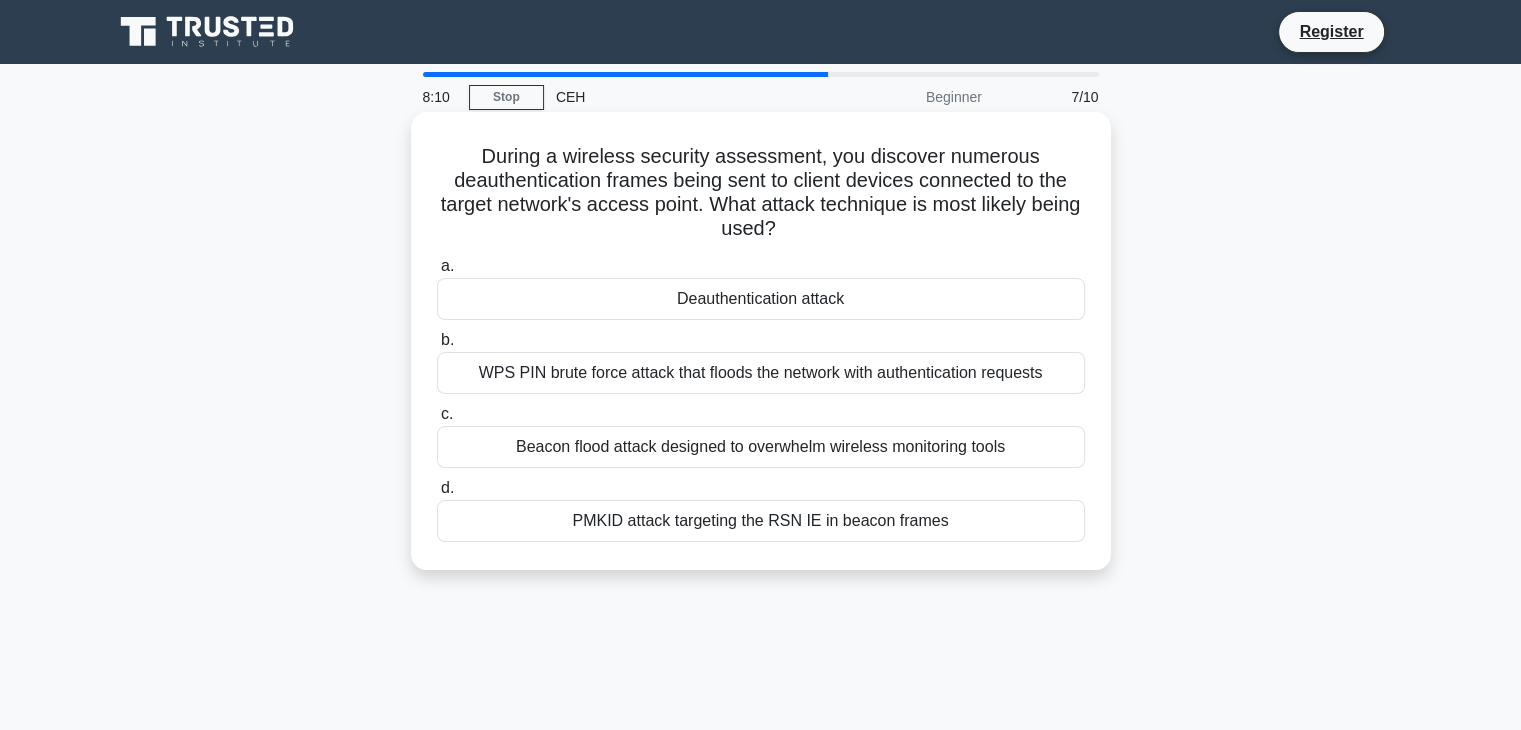 click on "Deauthentication attack" at bounding box center (761, 299) 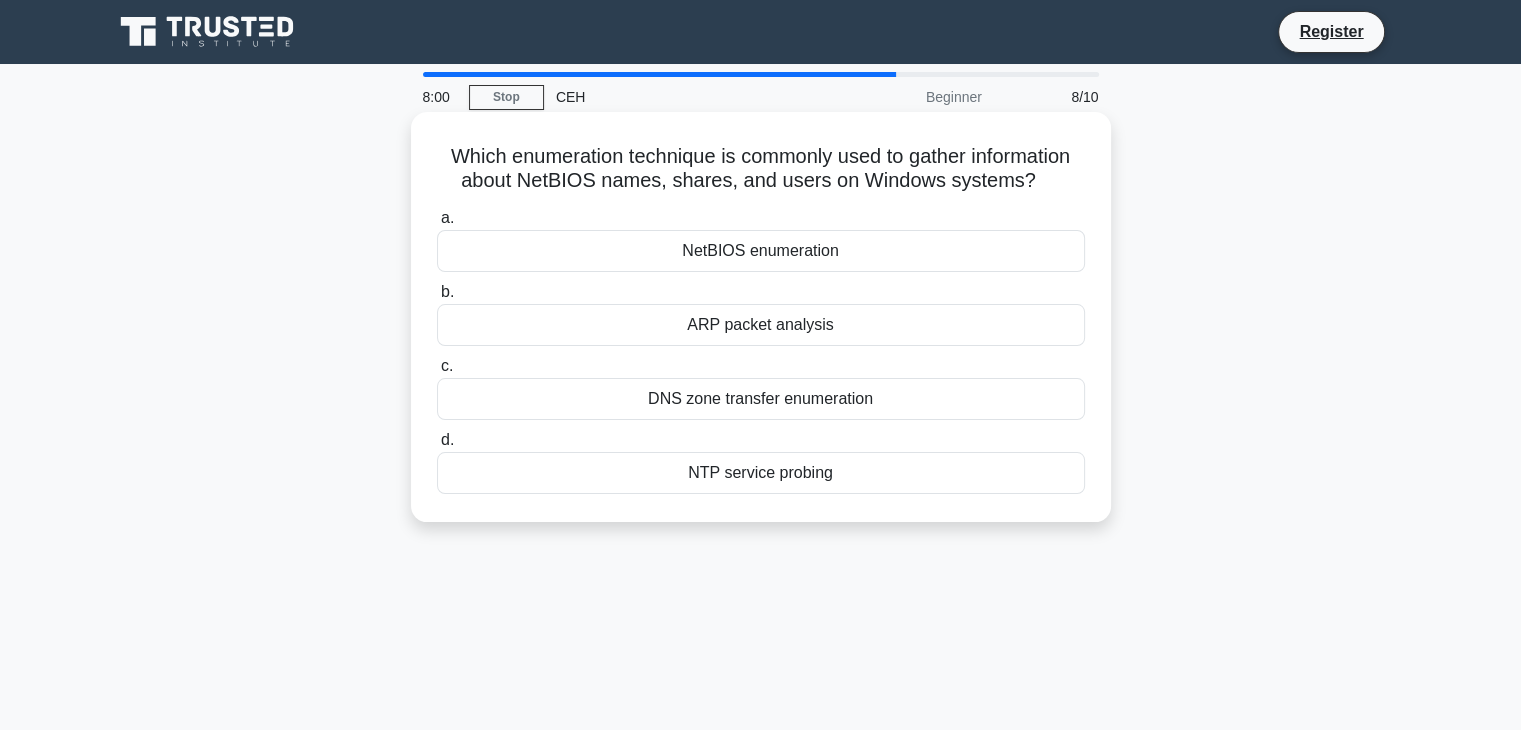 click on "NetBIOS enumeration" at bounding box center (761, 251) 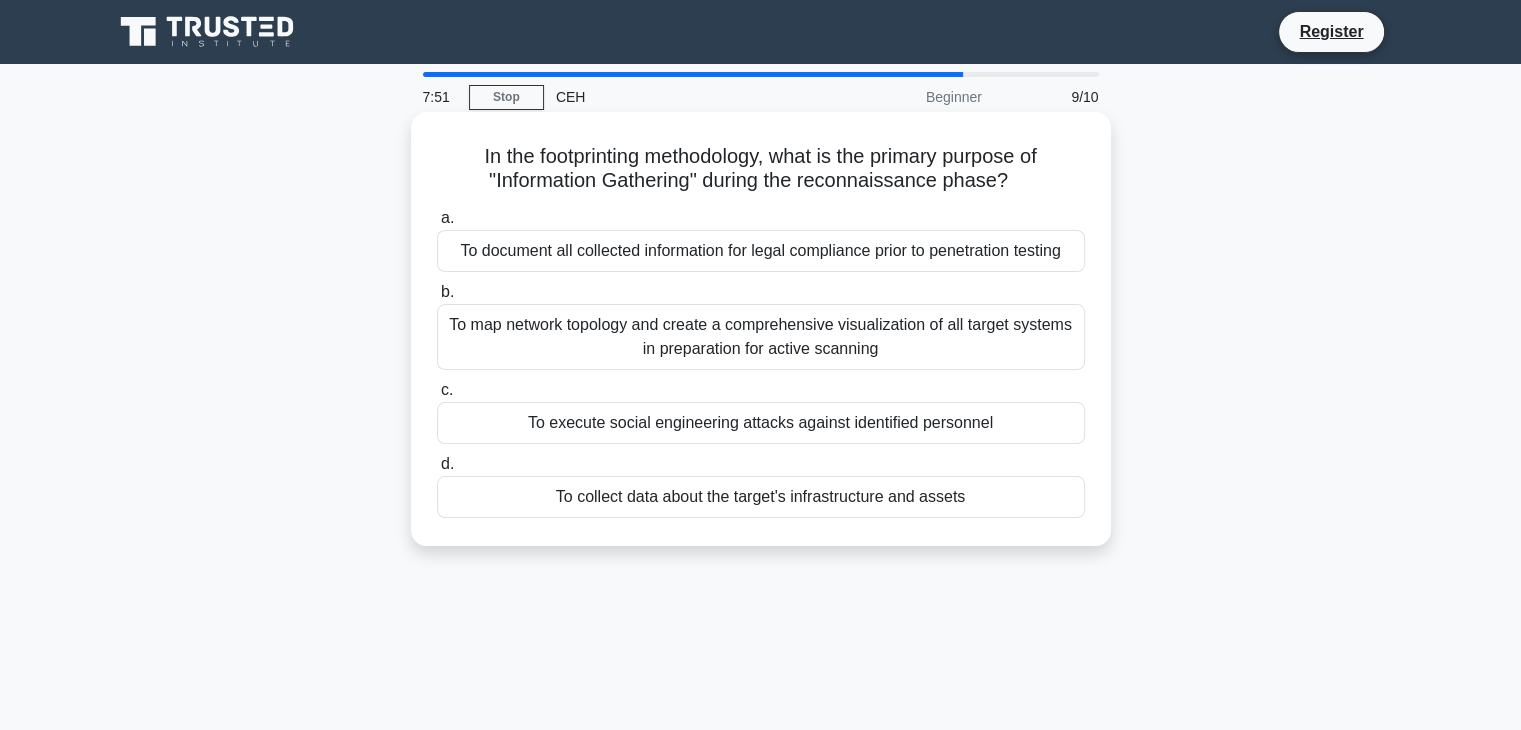click on "To document all collected information for legal compliance prior to penetration testing" at bounding box center (761, 251) 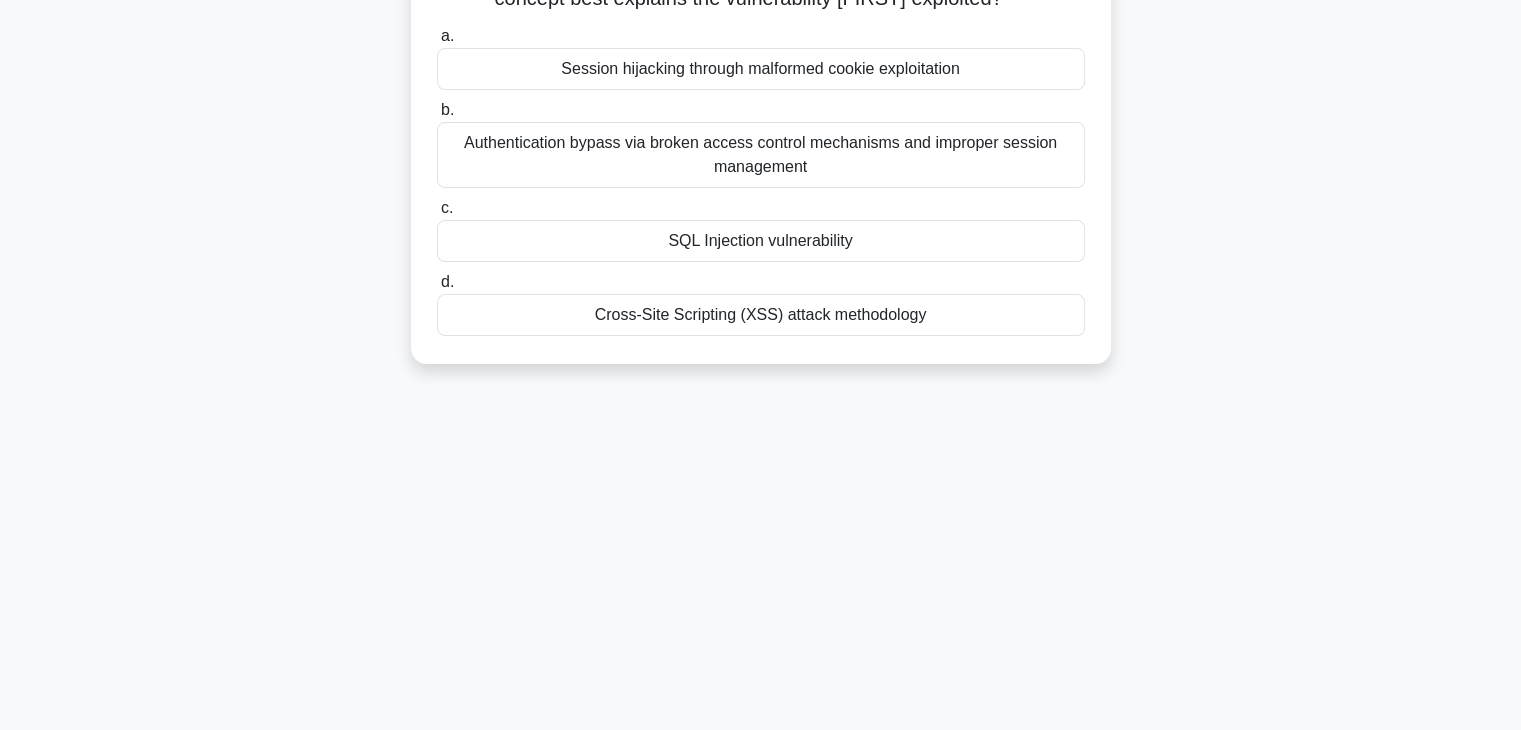 scroll, scrollTop: 17, scrollLeft: 0, axis: vertical 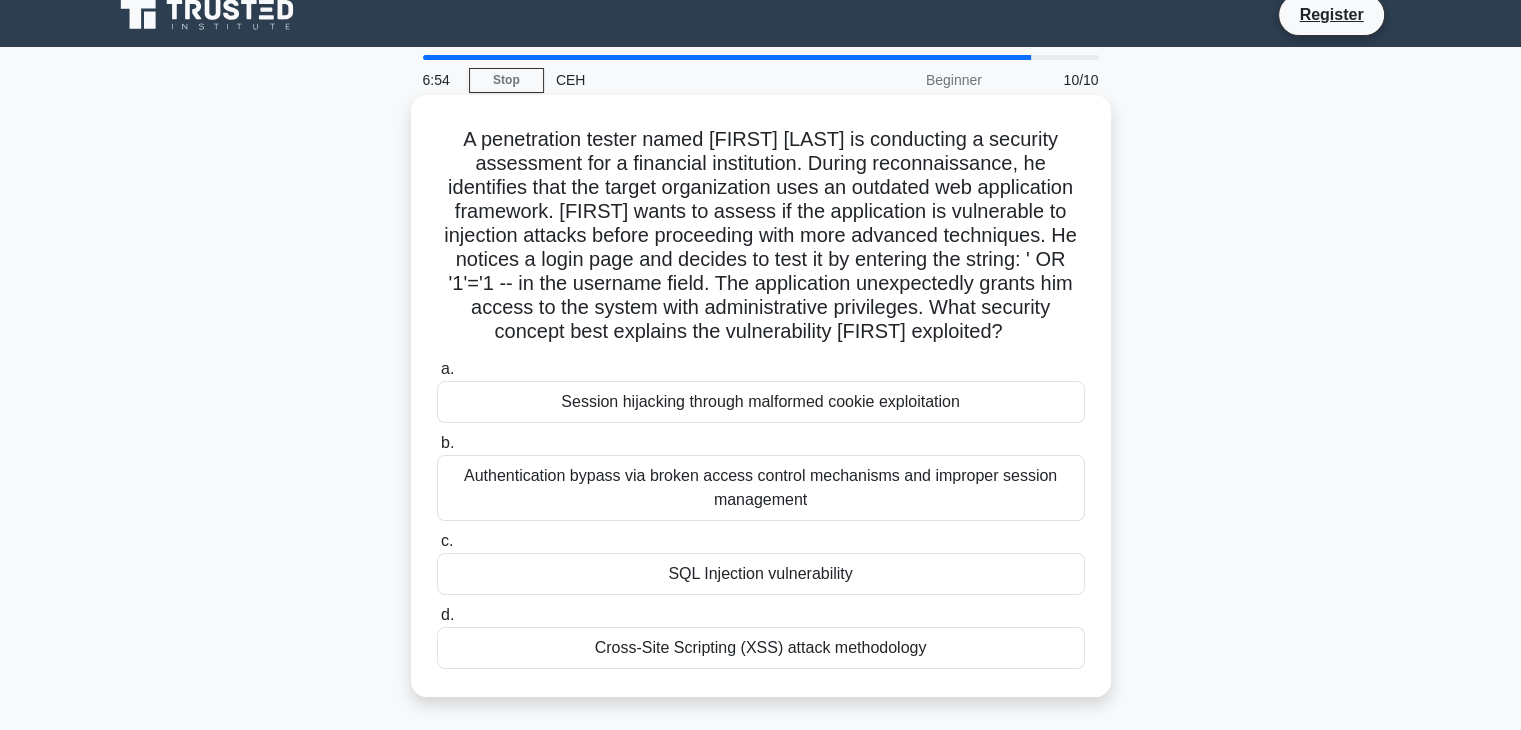 click on "SQL Injection vulnerability" at bounding box center (761, 574) 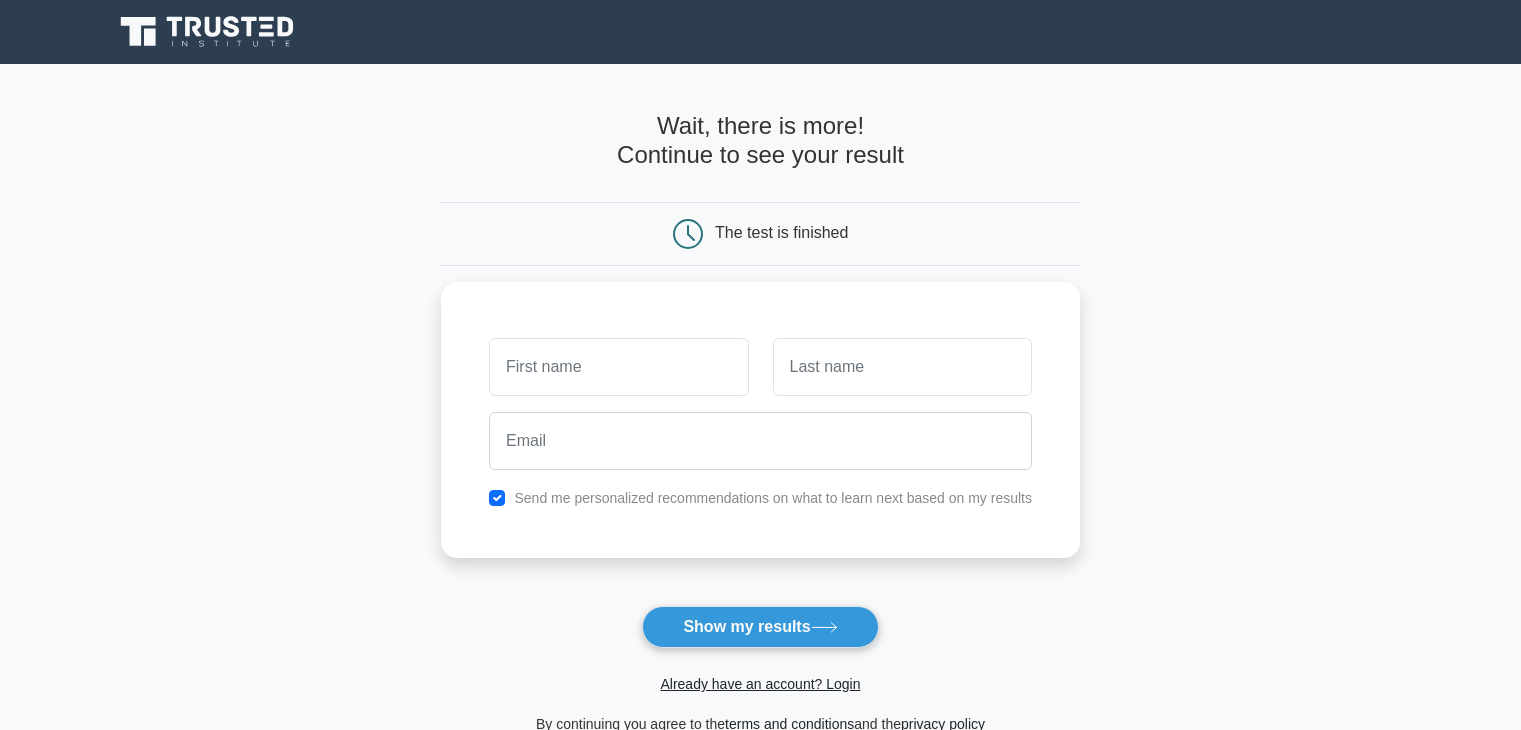 scroll, scrollTop: 0, scrollLeft: 0, axis: both 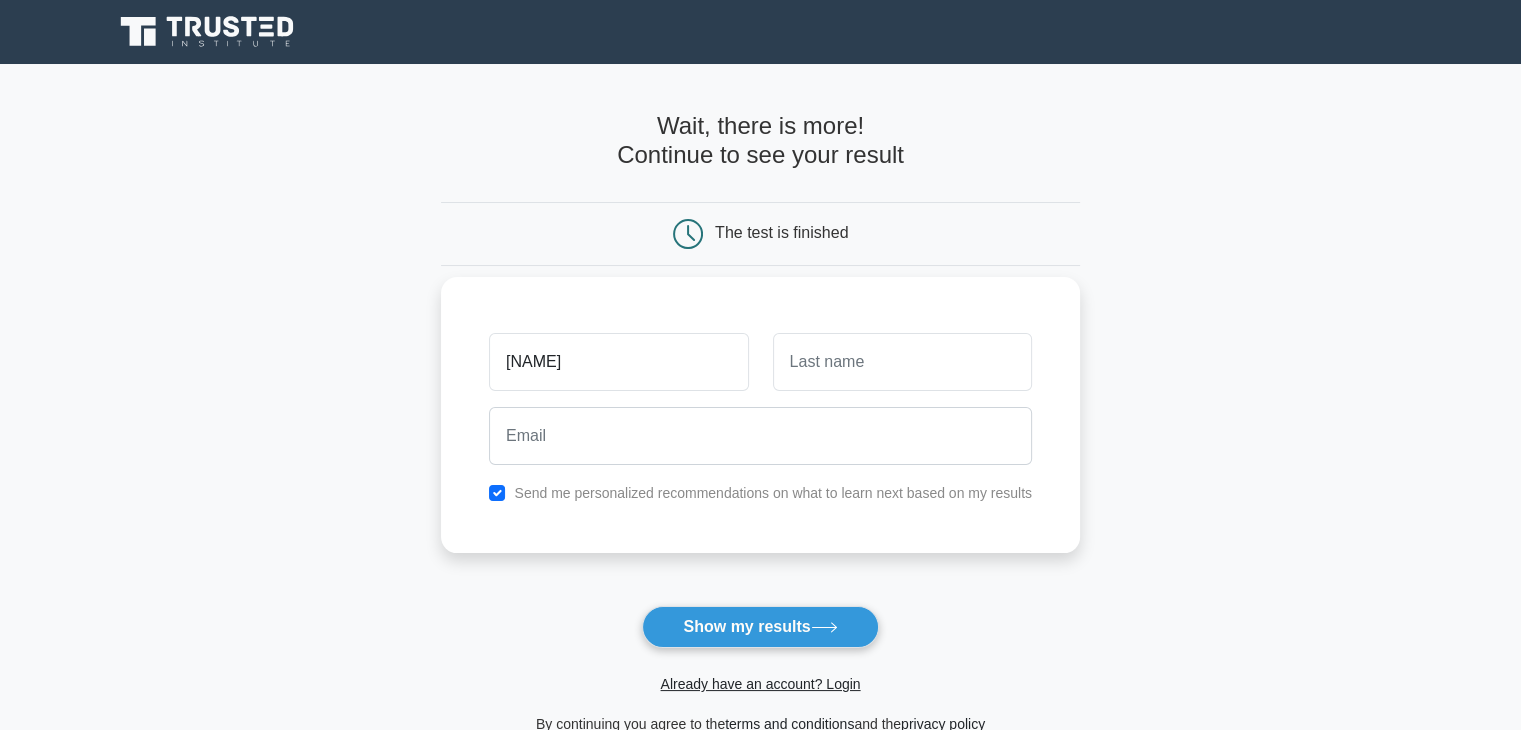 type on "ashir" 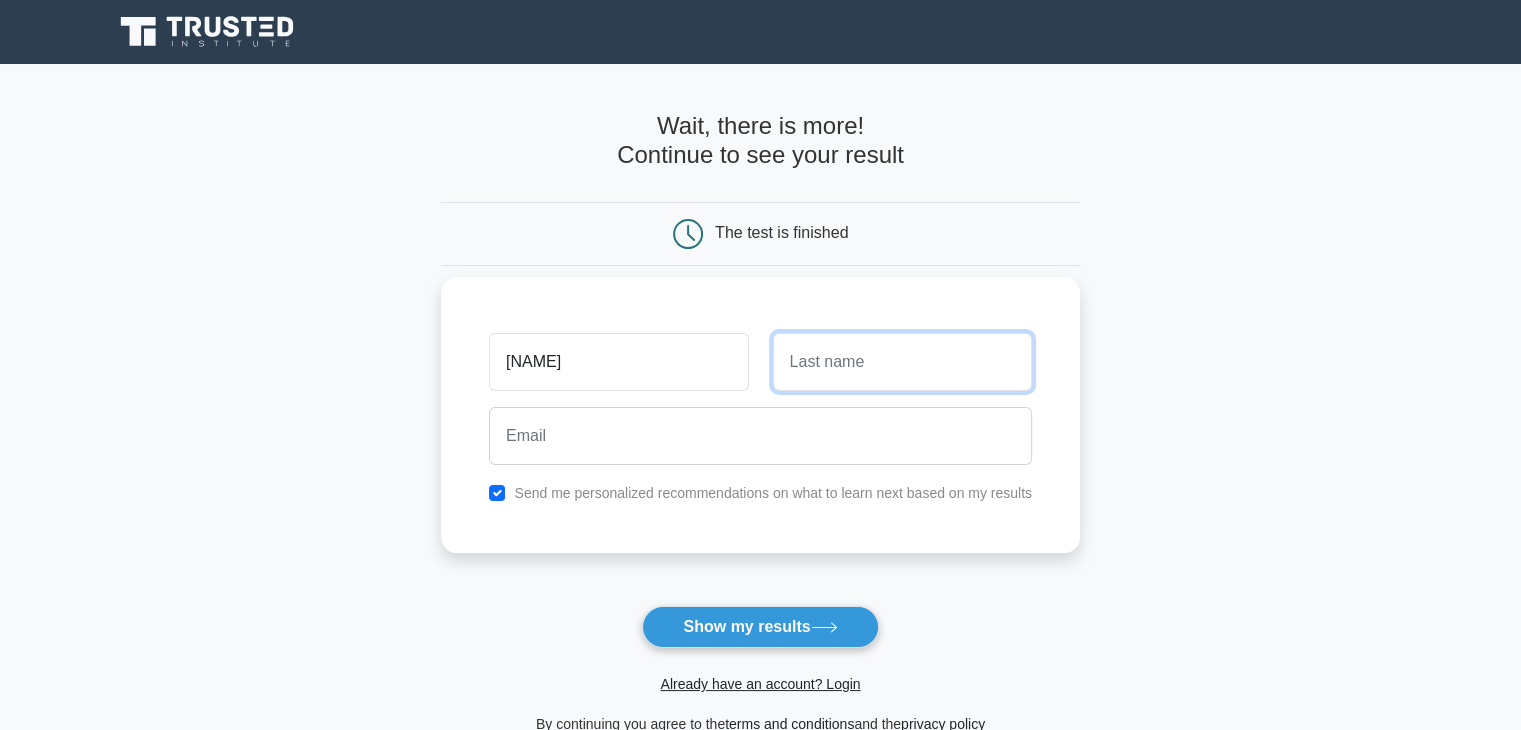 click at bounding box center [902, 362] 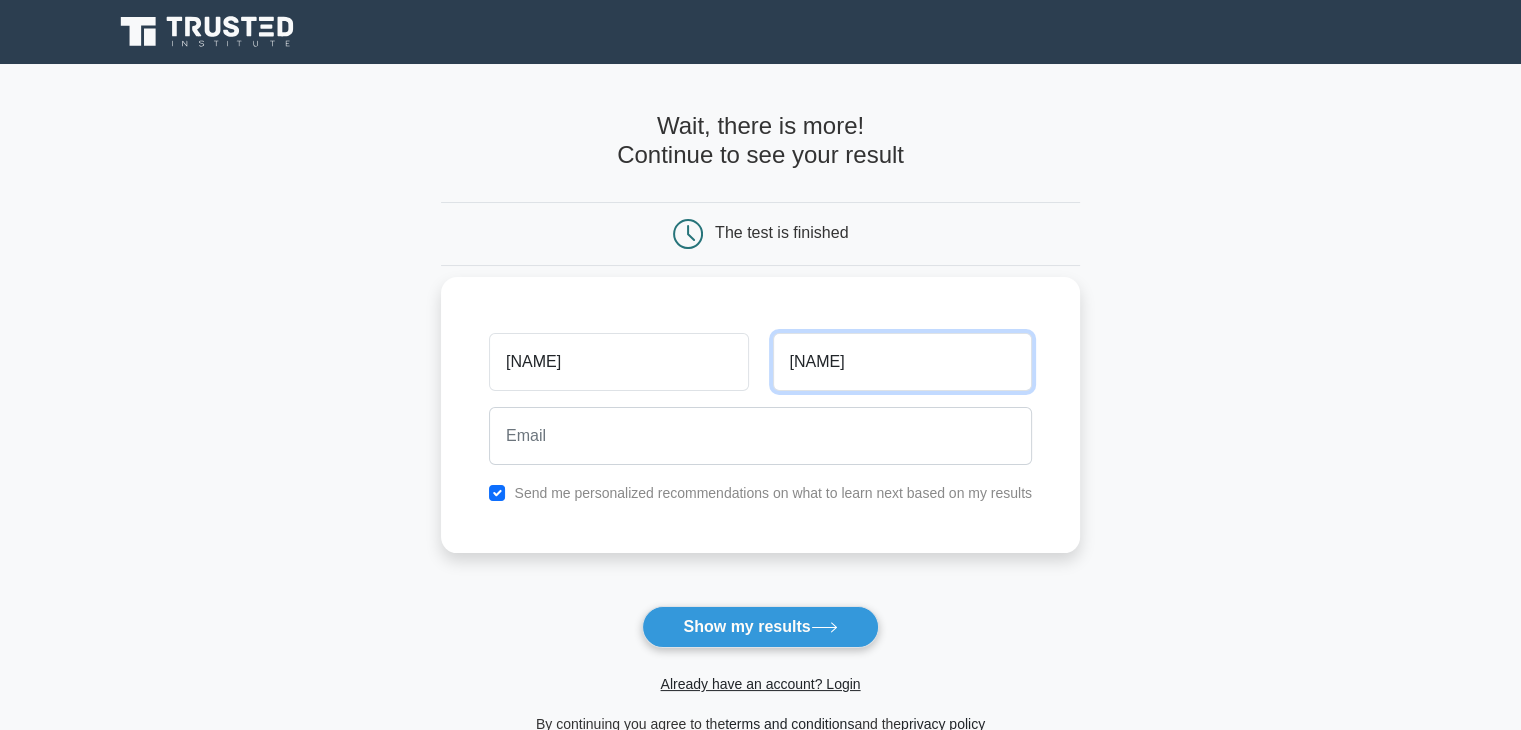 type on "ahmed" 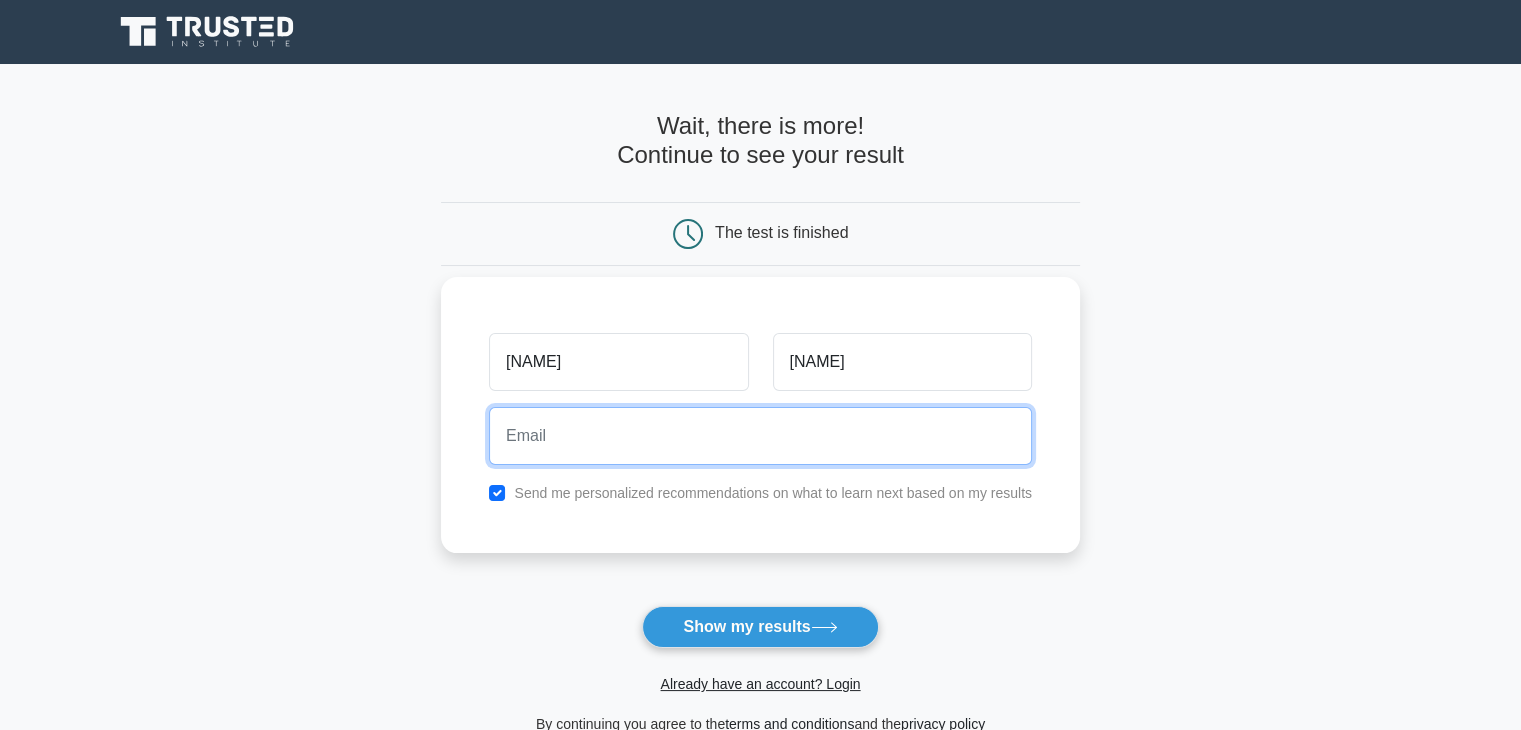 click at bounding box center (760, 436) 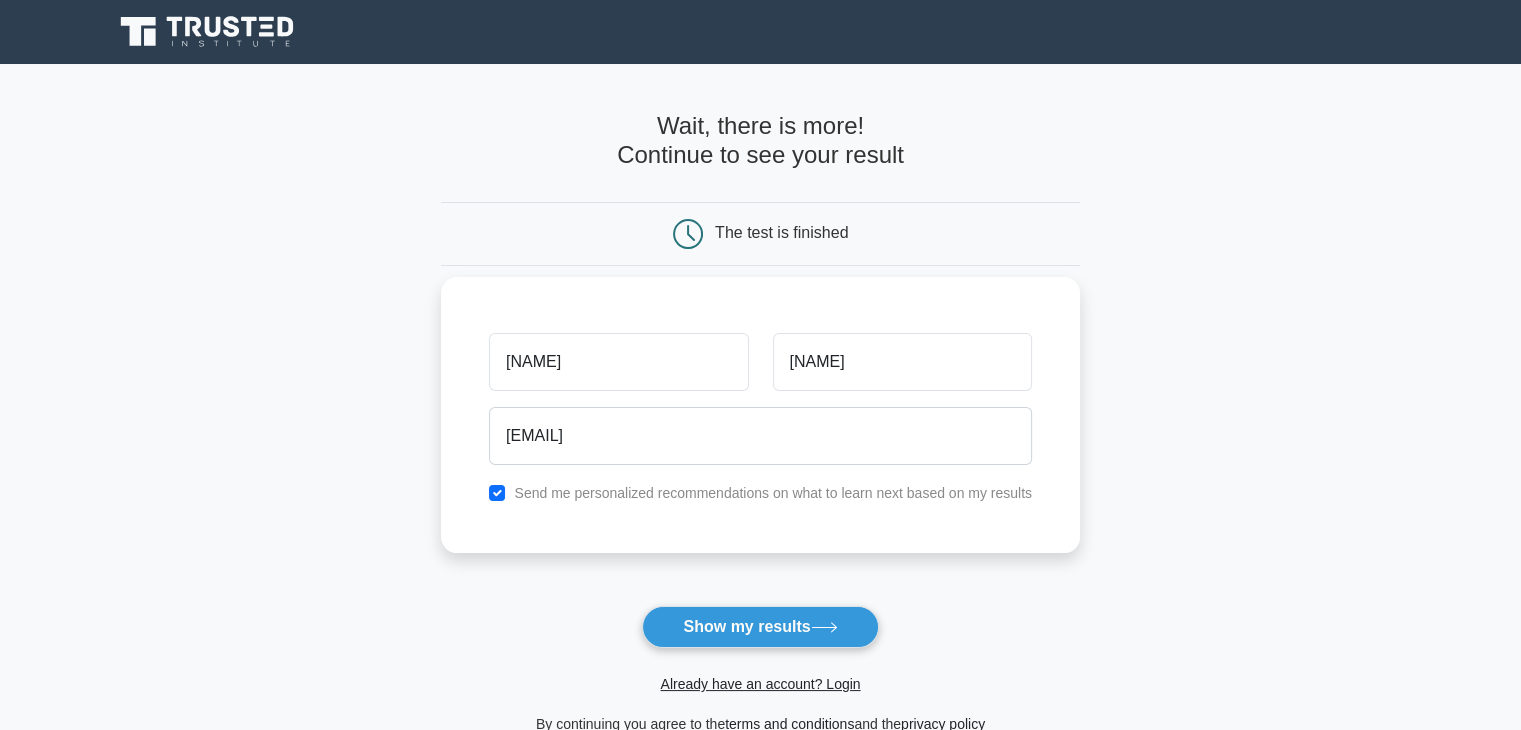 click on "Send me personalized recommendations on what to learn next based on my results" at bounding box center (773, 493) 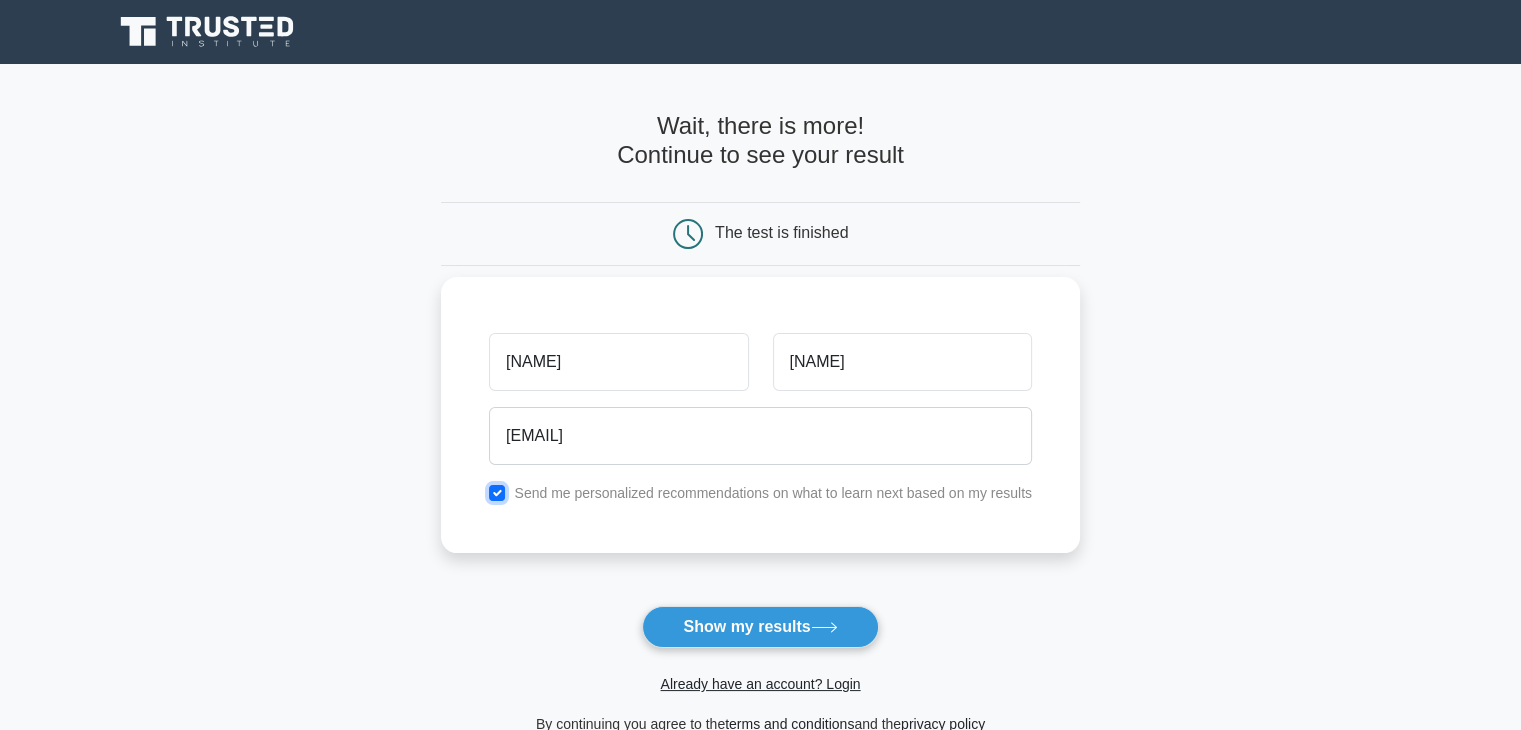 click at bounding box center (497, 493) 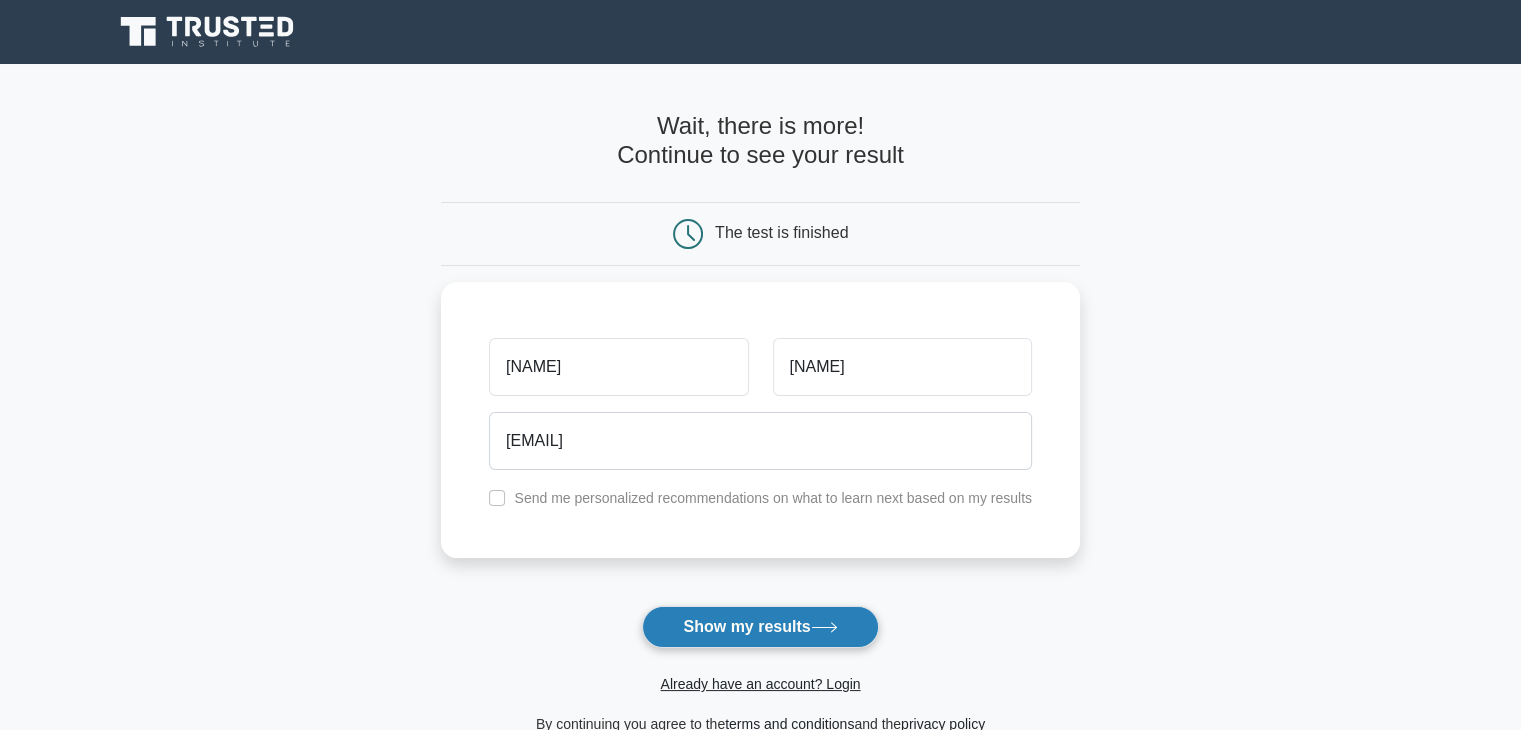 click on "Show my results" at bounding box center [760, 627] 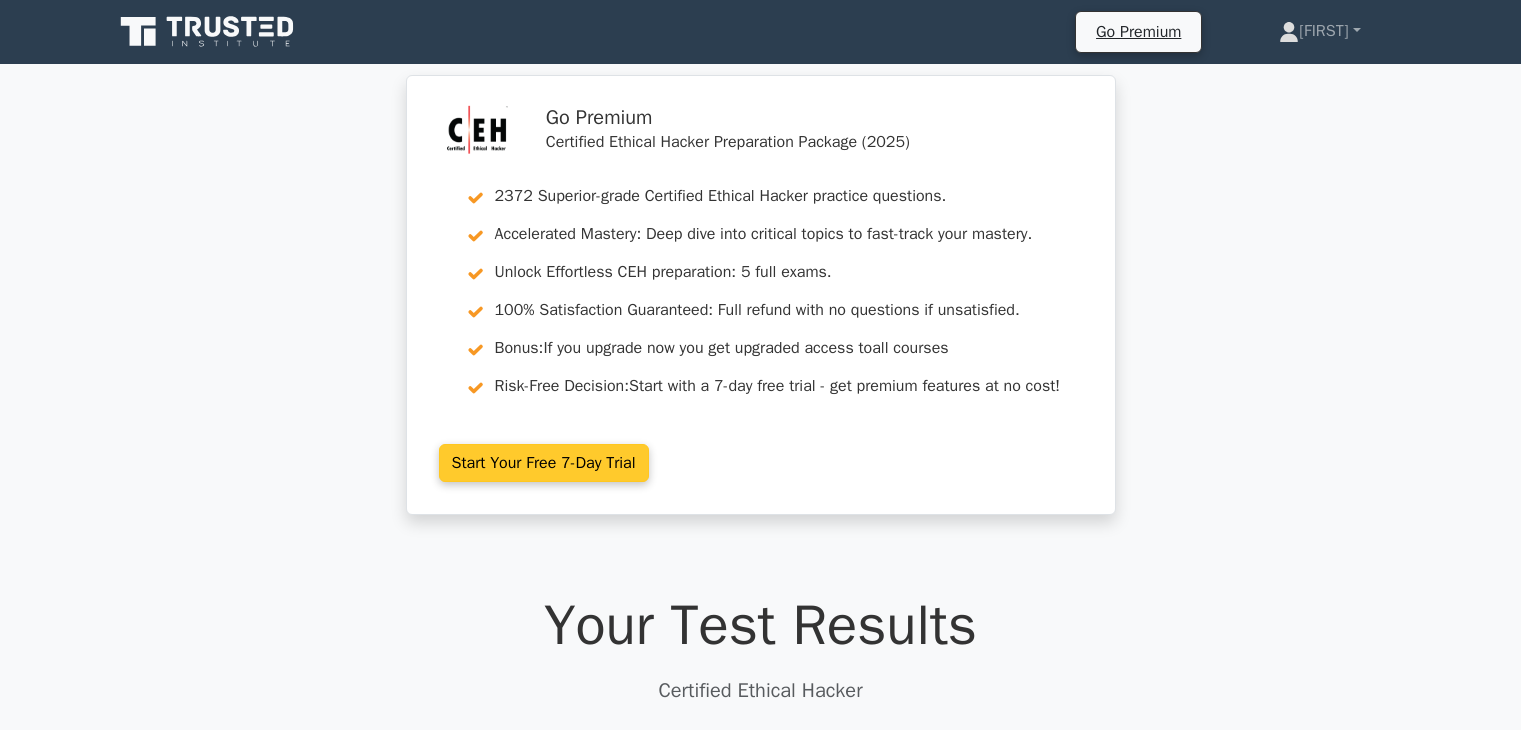 scroll, scrollTop: 0, scrollLeft: 0, axis: both 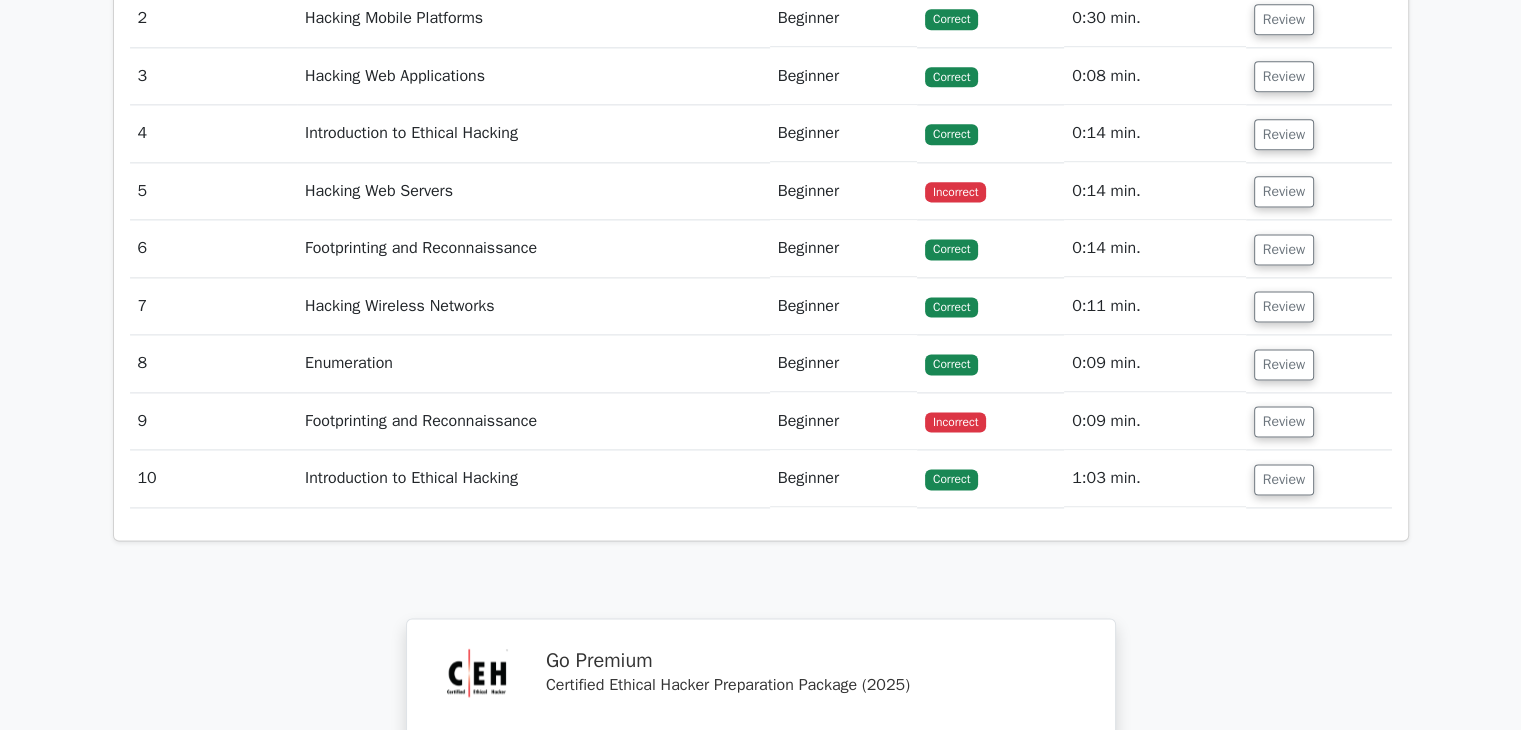 click on "Incorrect" at bounding box center (955, 192) 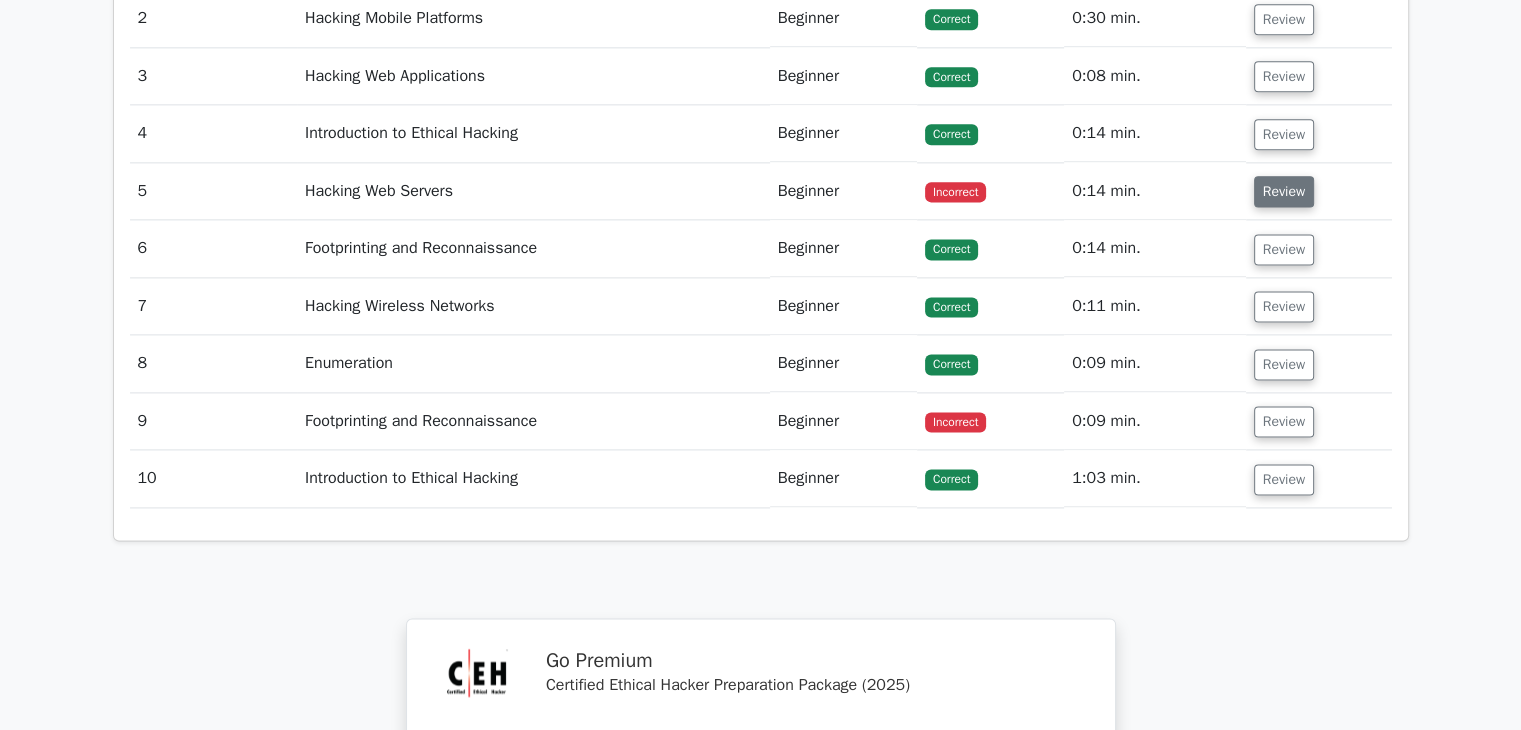 click on "Review" at bounding box center (1284, 191) 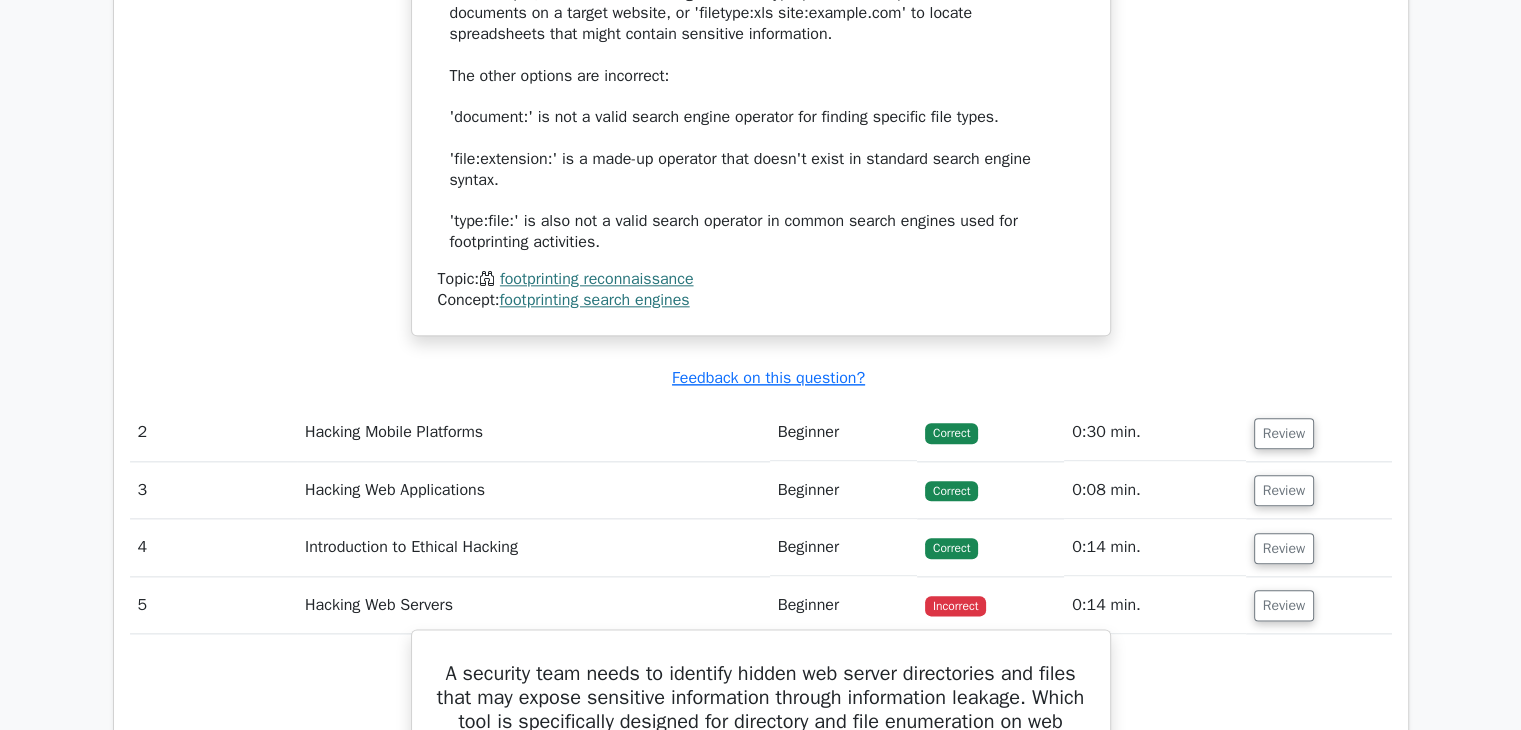 scroll, scrollTop: 2666, scrollLeft: 0, axis: vertical 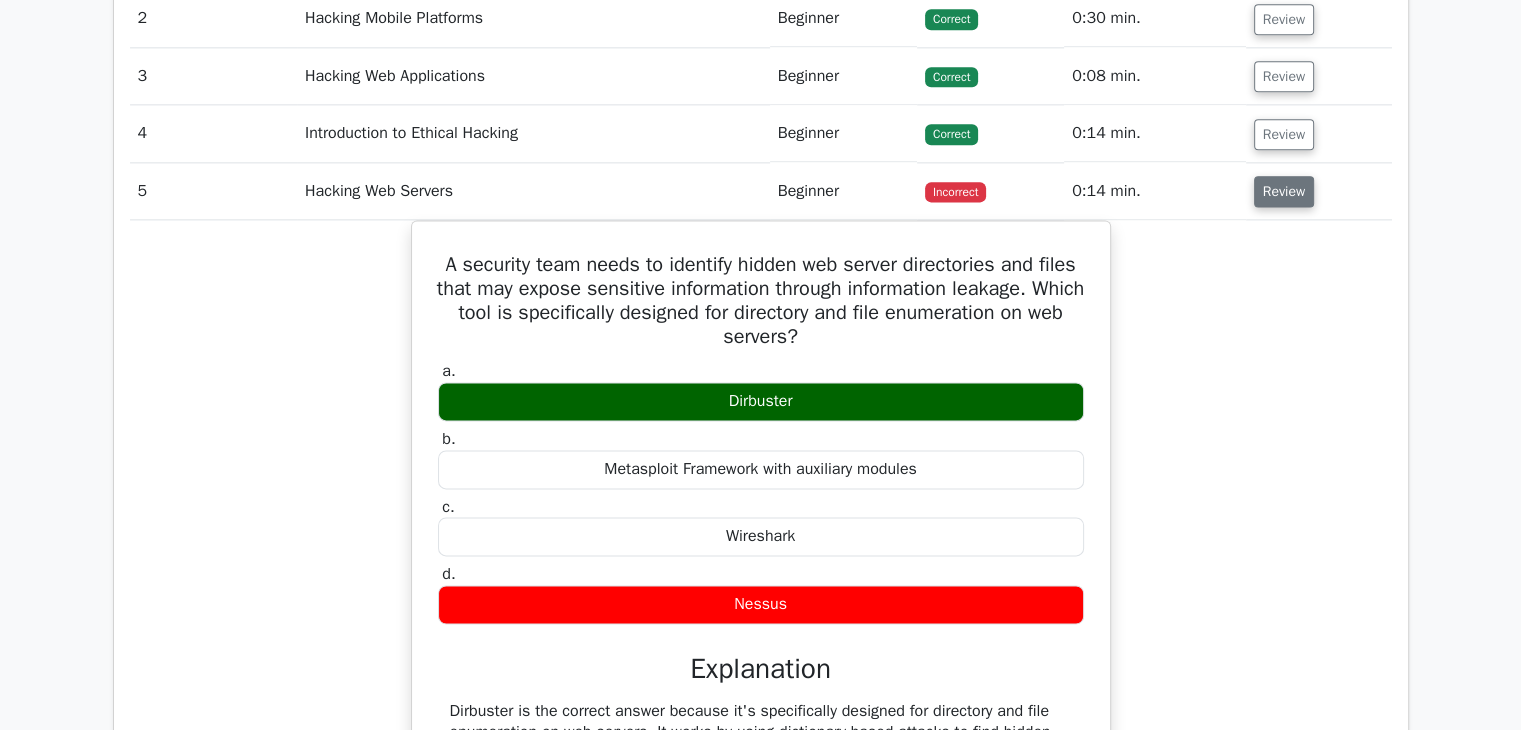 click on "Review" at bounding box center [1284, 191] 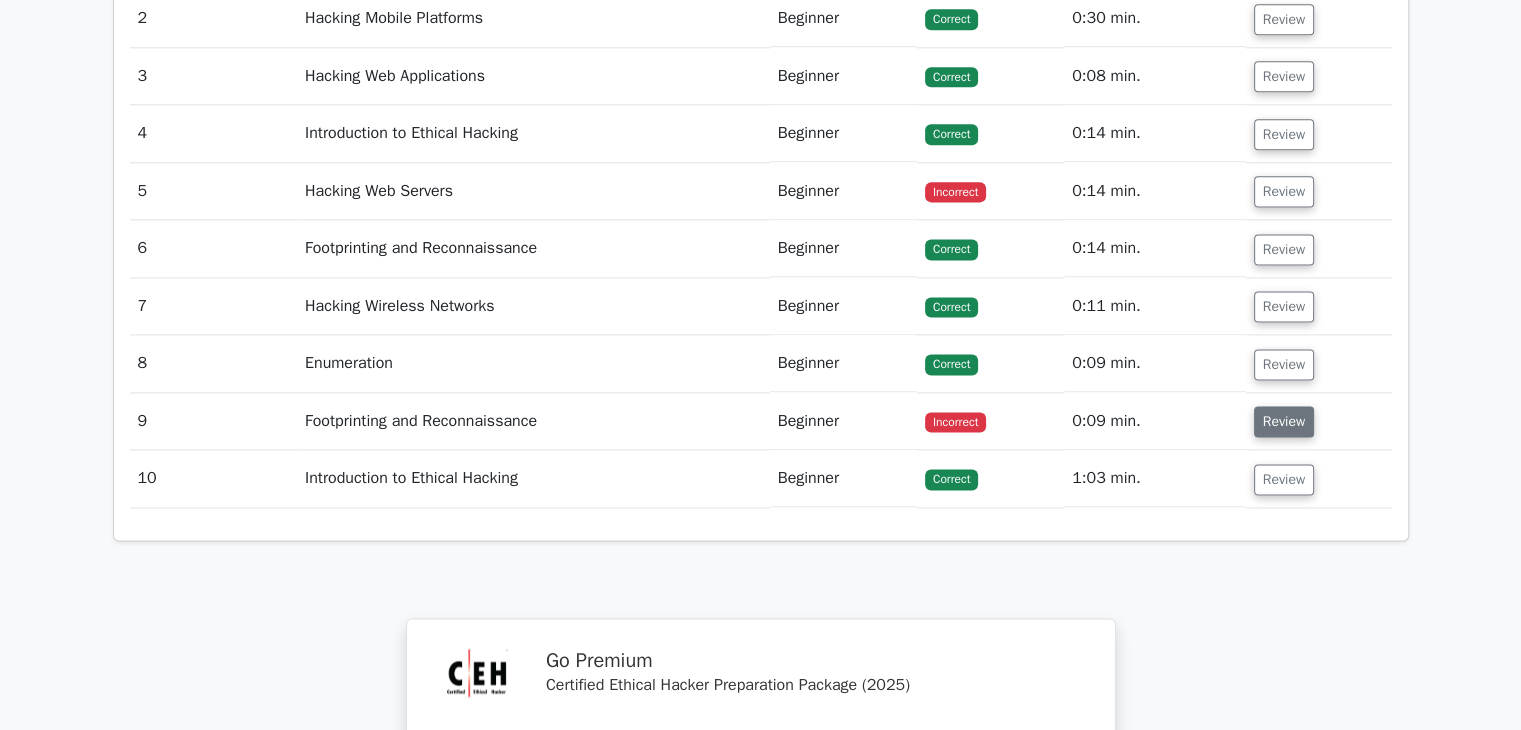 click on "Review" at bounding box center [1284, 421] 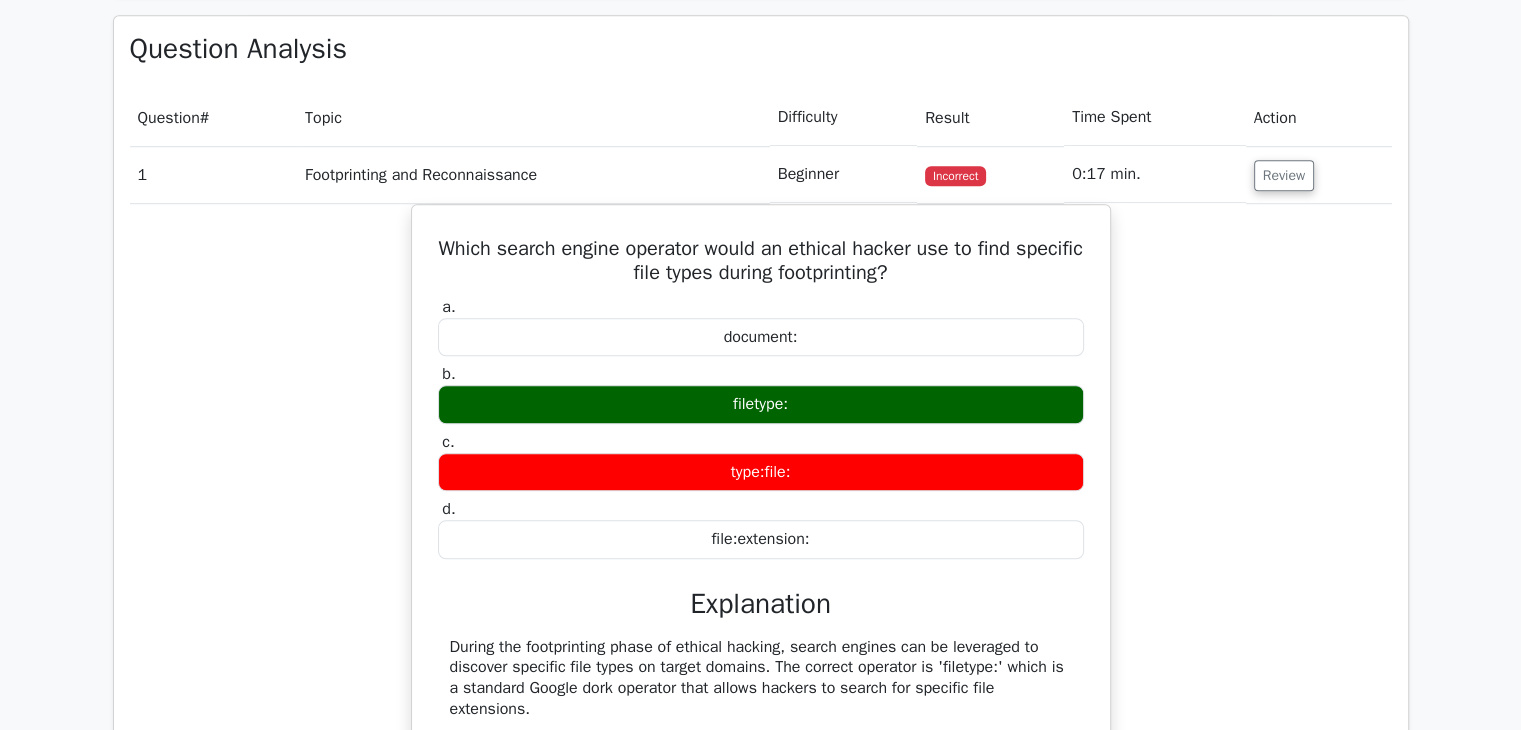 scroll, scrollTop: 1000, scrollLeft: 0, axis: vertical 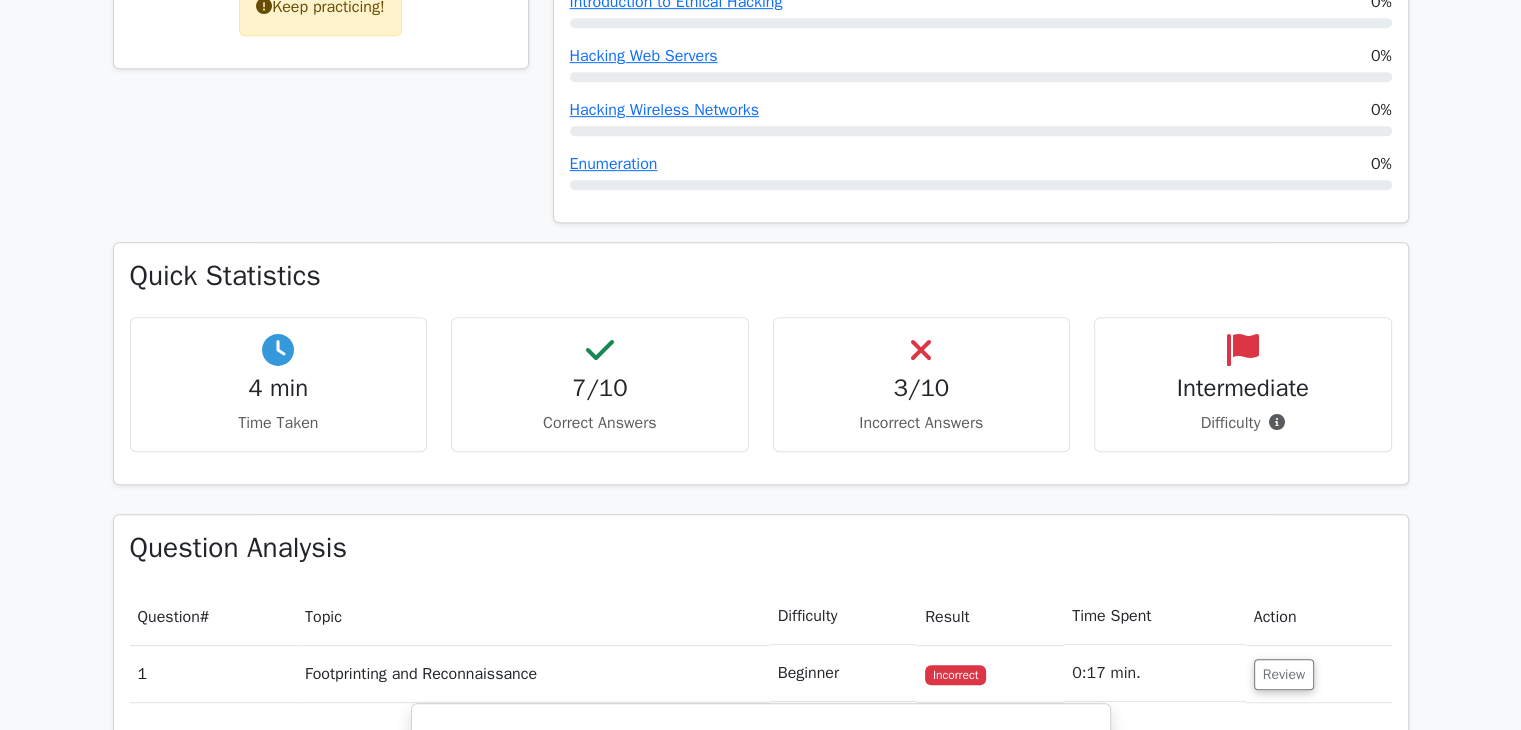 click on "Intermediate" at bounding box center [1243, 388] 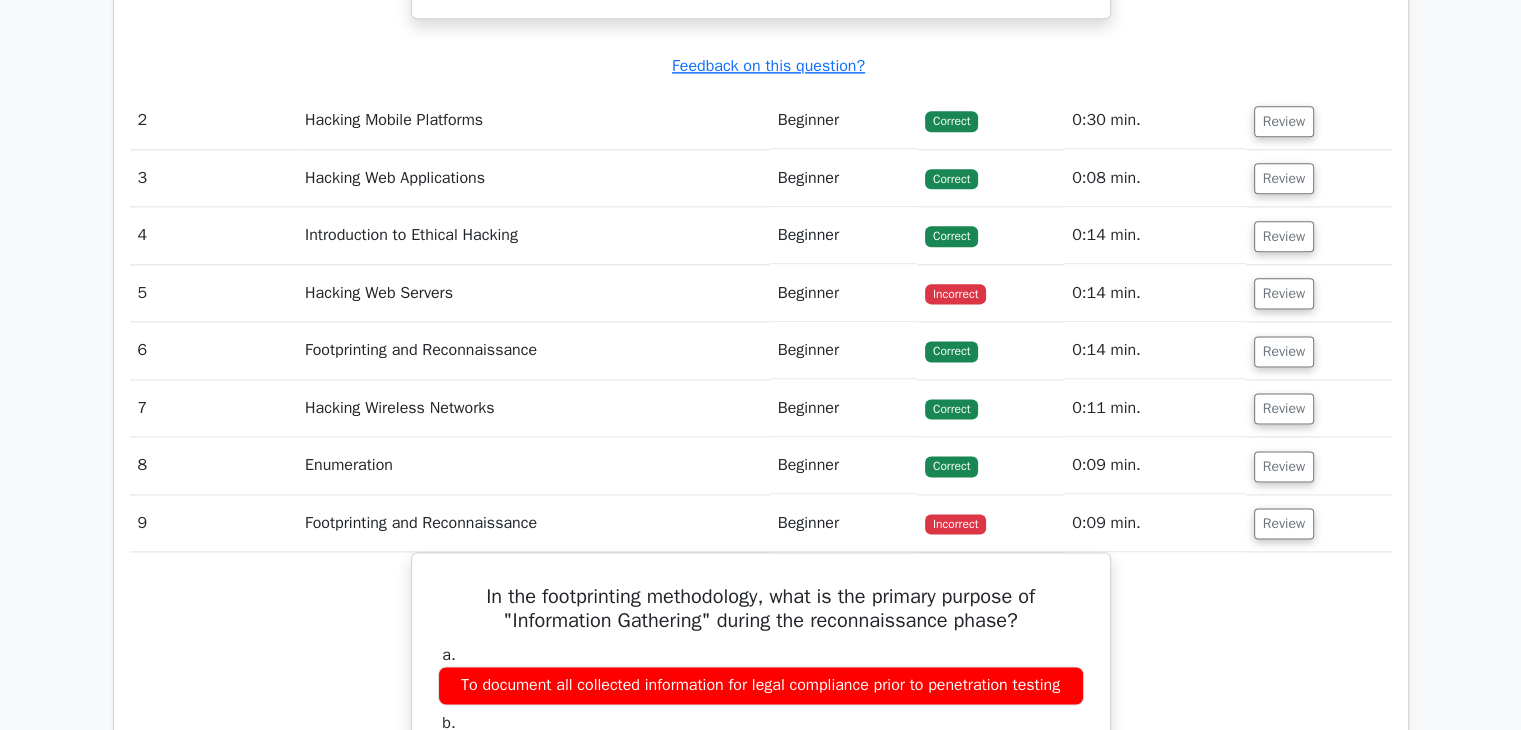 scroll, scrollTop: 2102, scrollLeft: 0, axis: vertical 